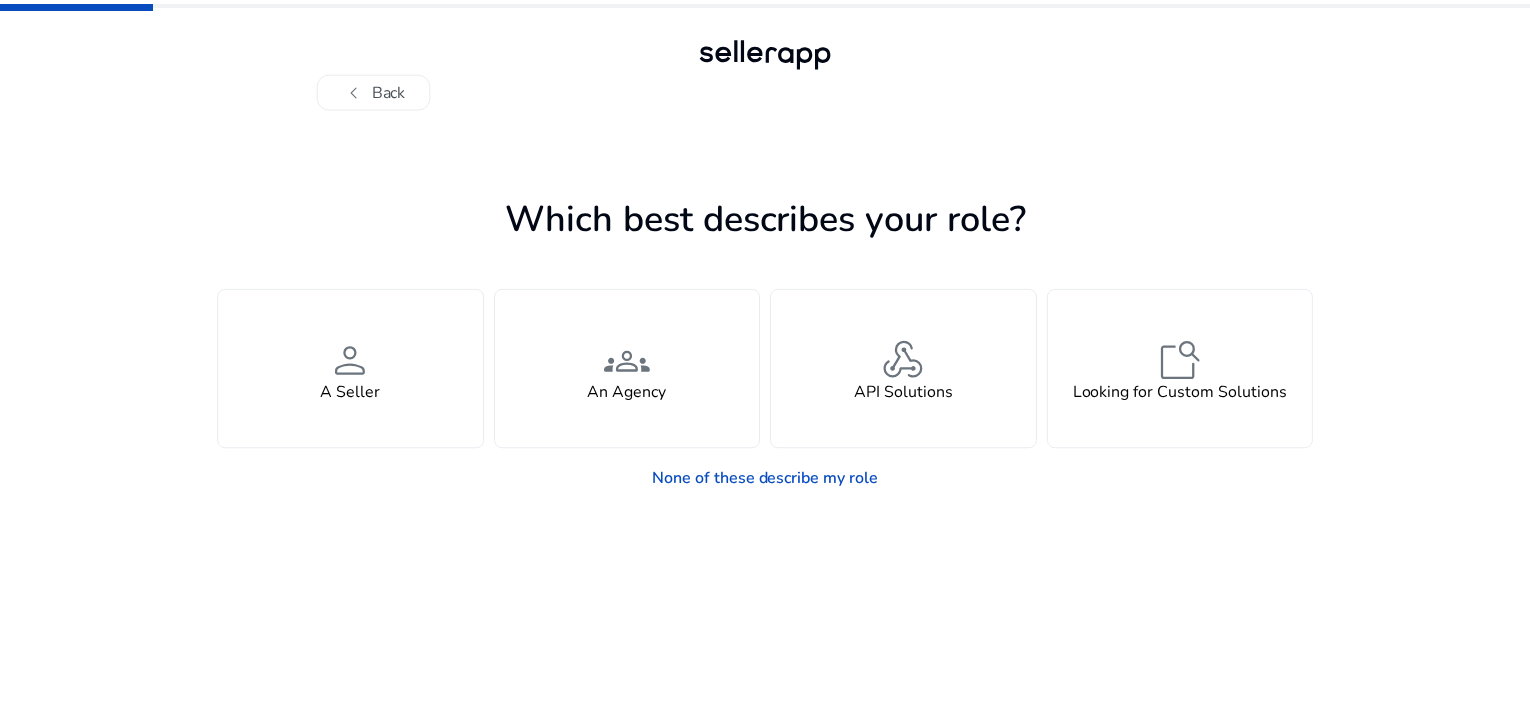 scroll, scrollTop: 0, scrollLeft: 0, axis: both 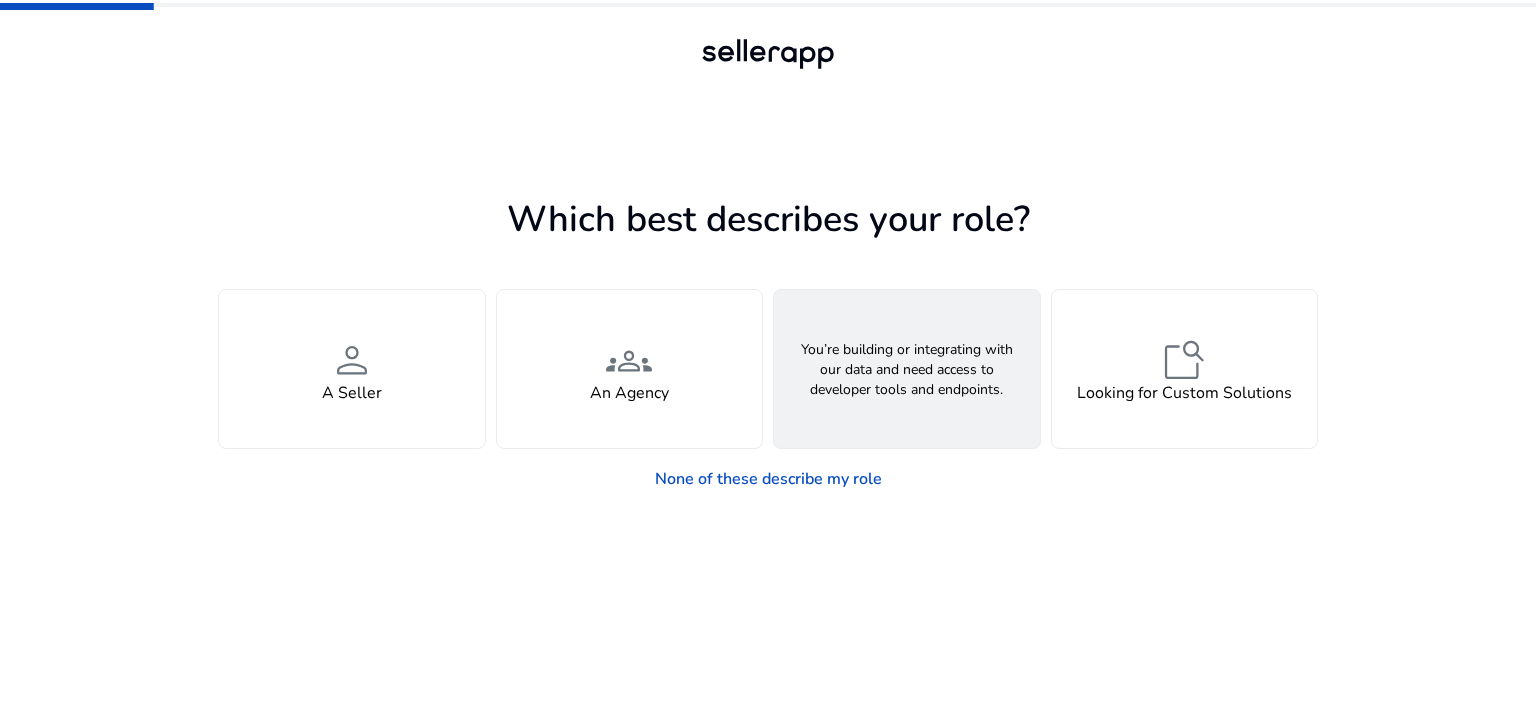 click on "webhook  API Solutions" 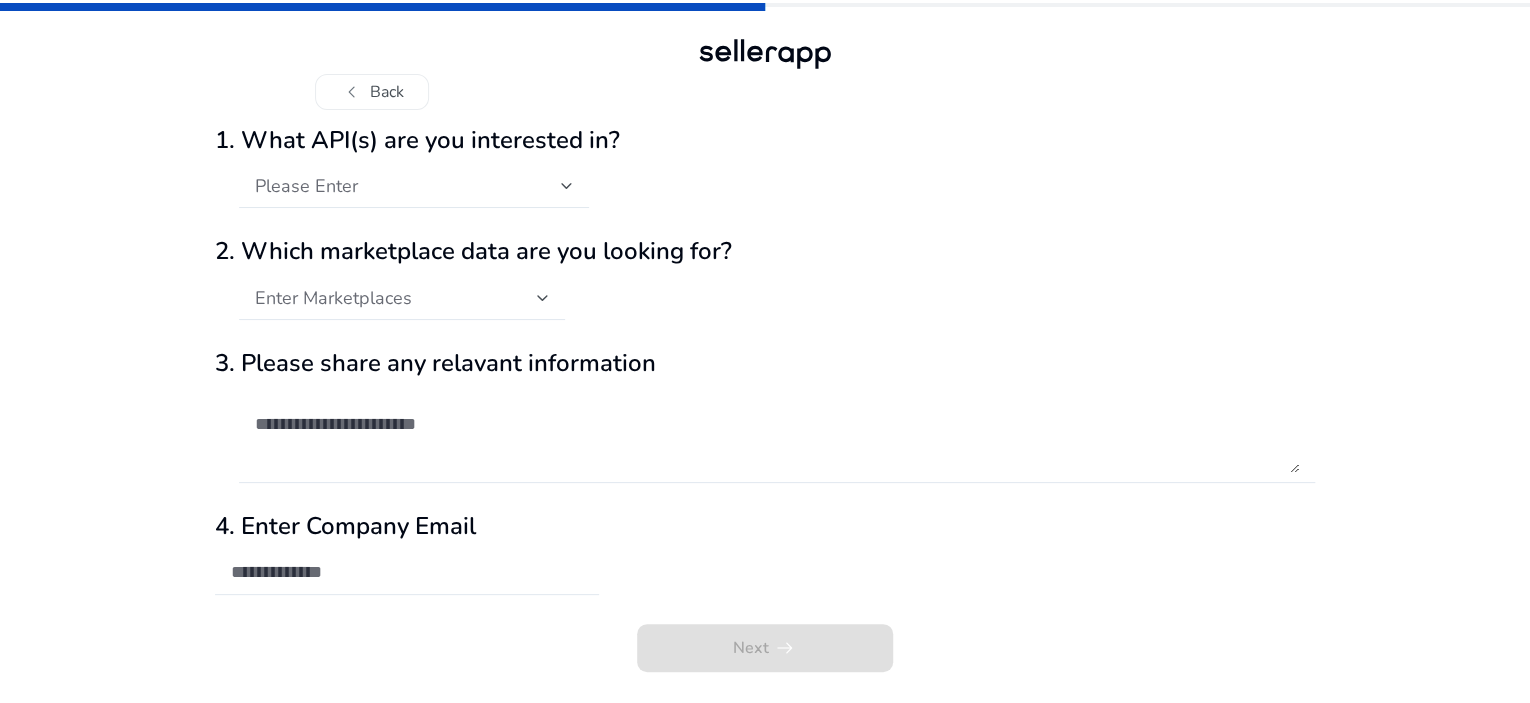 scroll, scrollTop: 45, scrollLeft: 0, axis: vertical 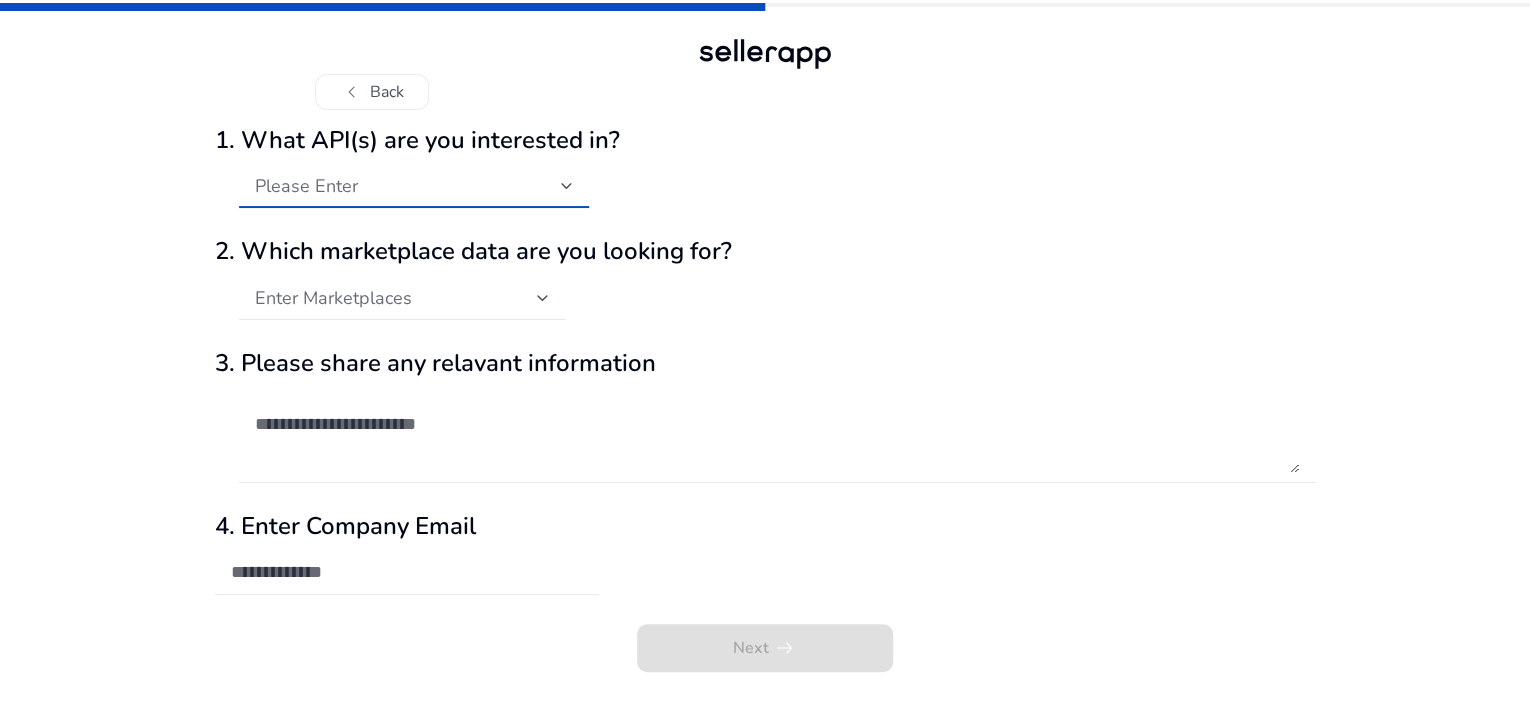 click on "Please Enter" at bounding box center [408, 186] 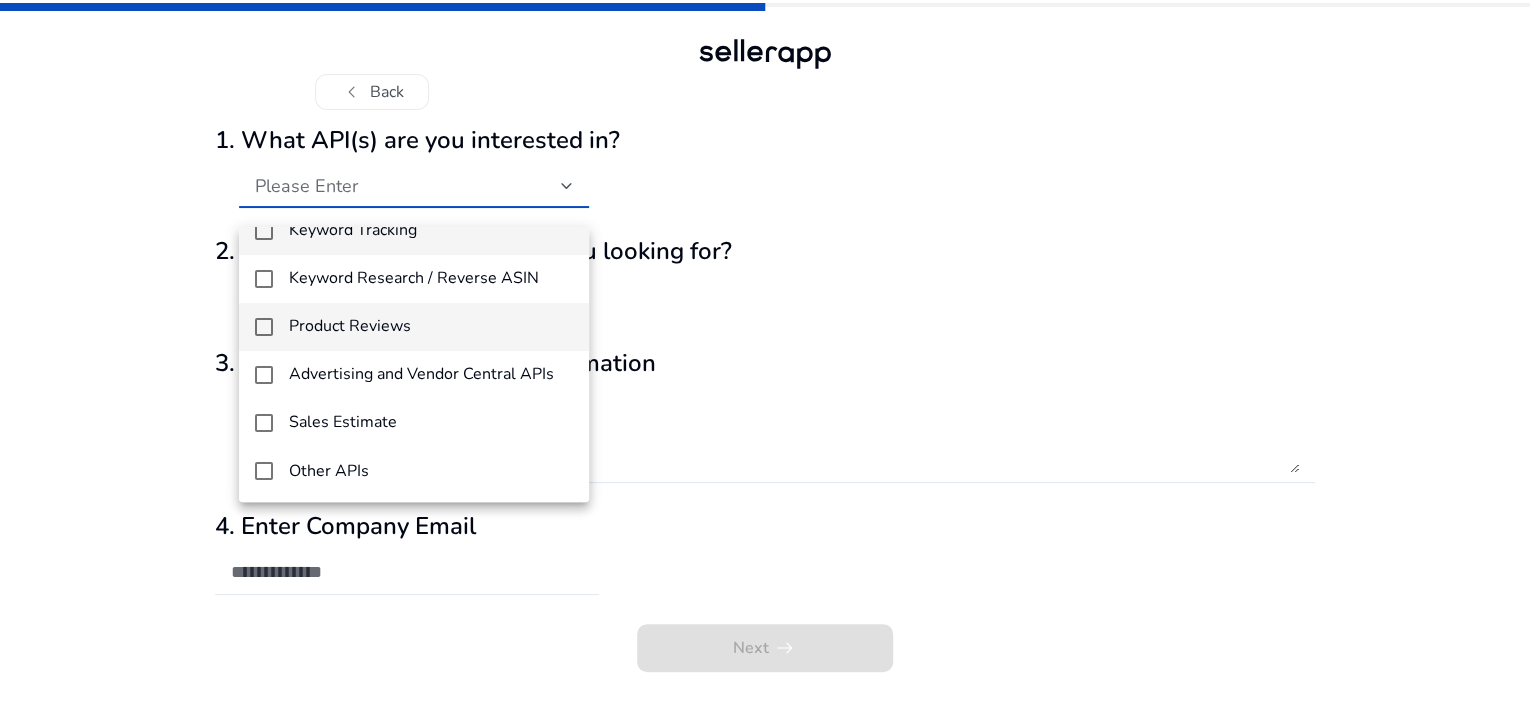 scroll, scrollTop: 0, scrollLeft: 0, axis: both 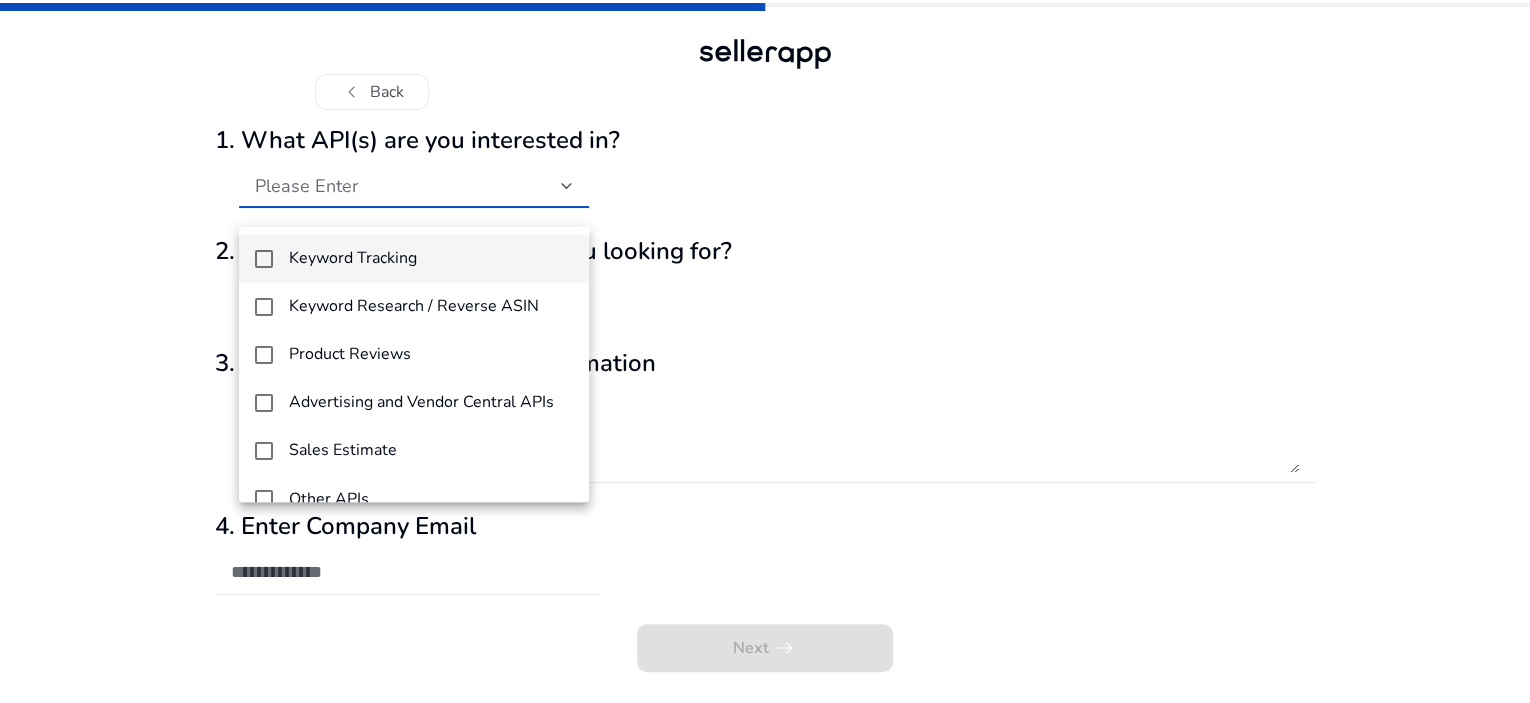 click at bounding box center (765, 351) 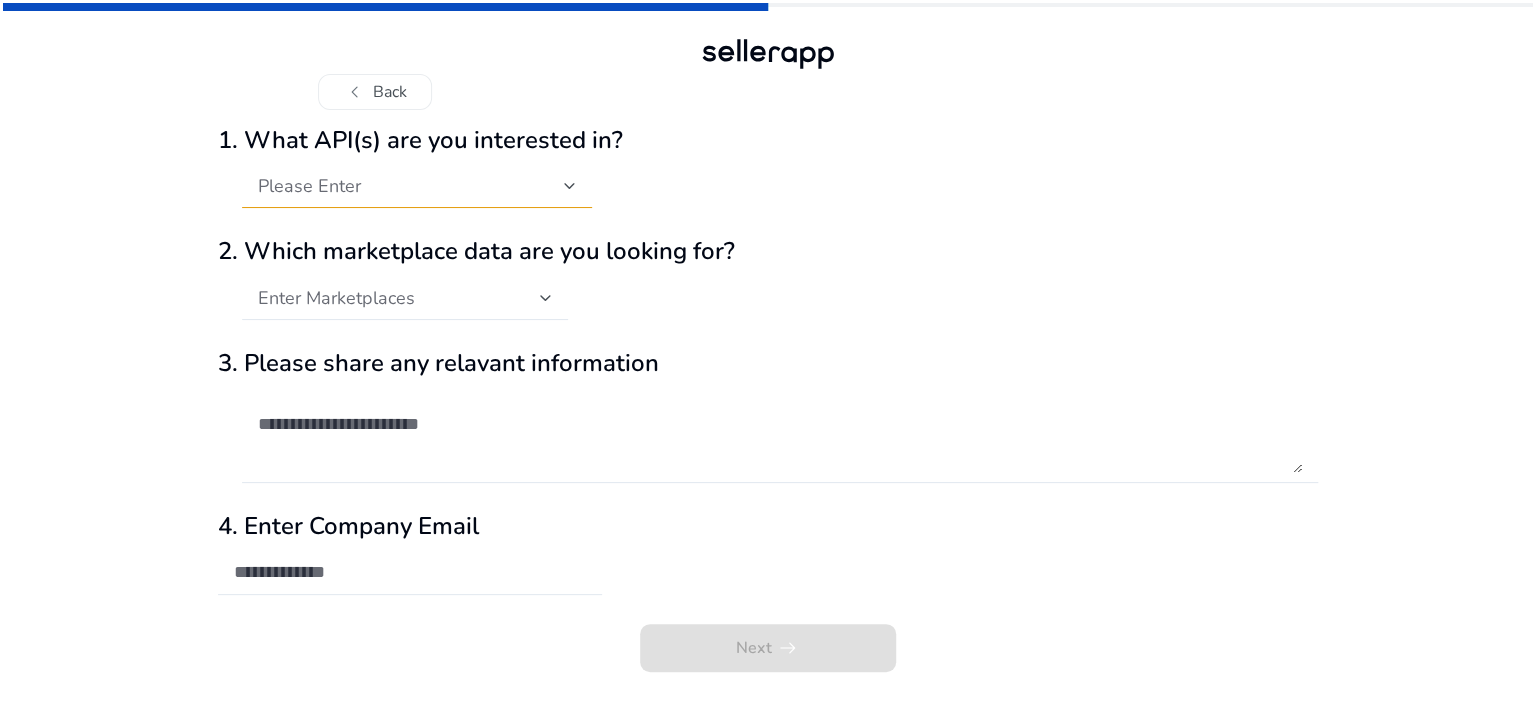 scroll, scrollTop: 0, scrollLeft: 0, axis: both 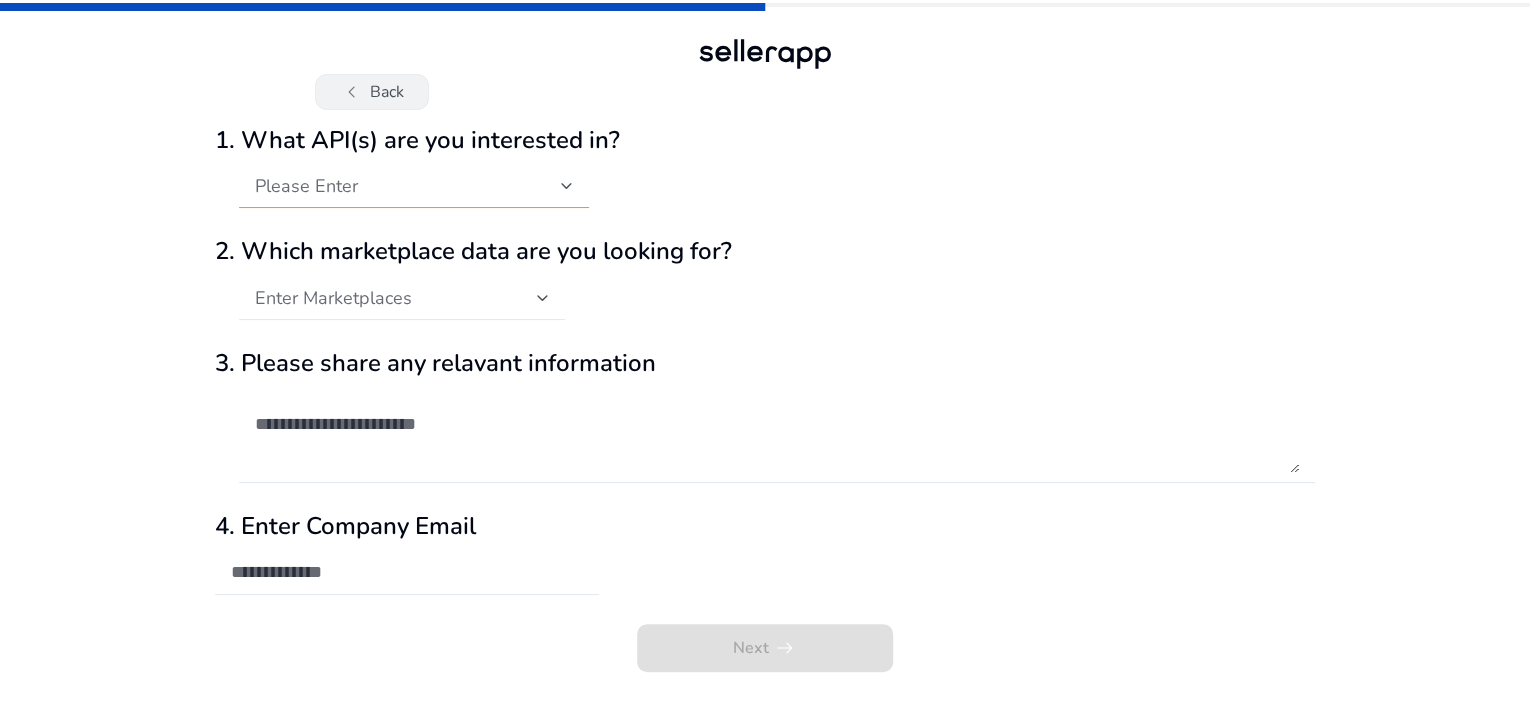 click on "chevron_left   Back" 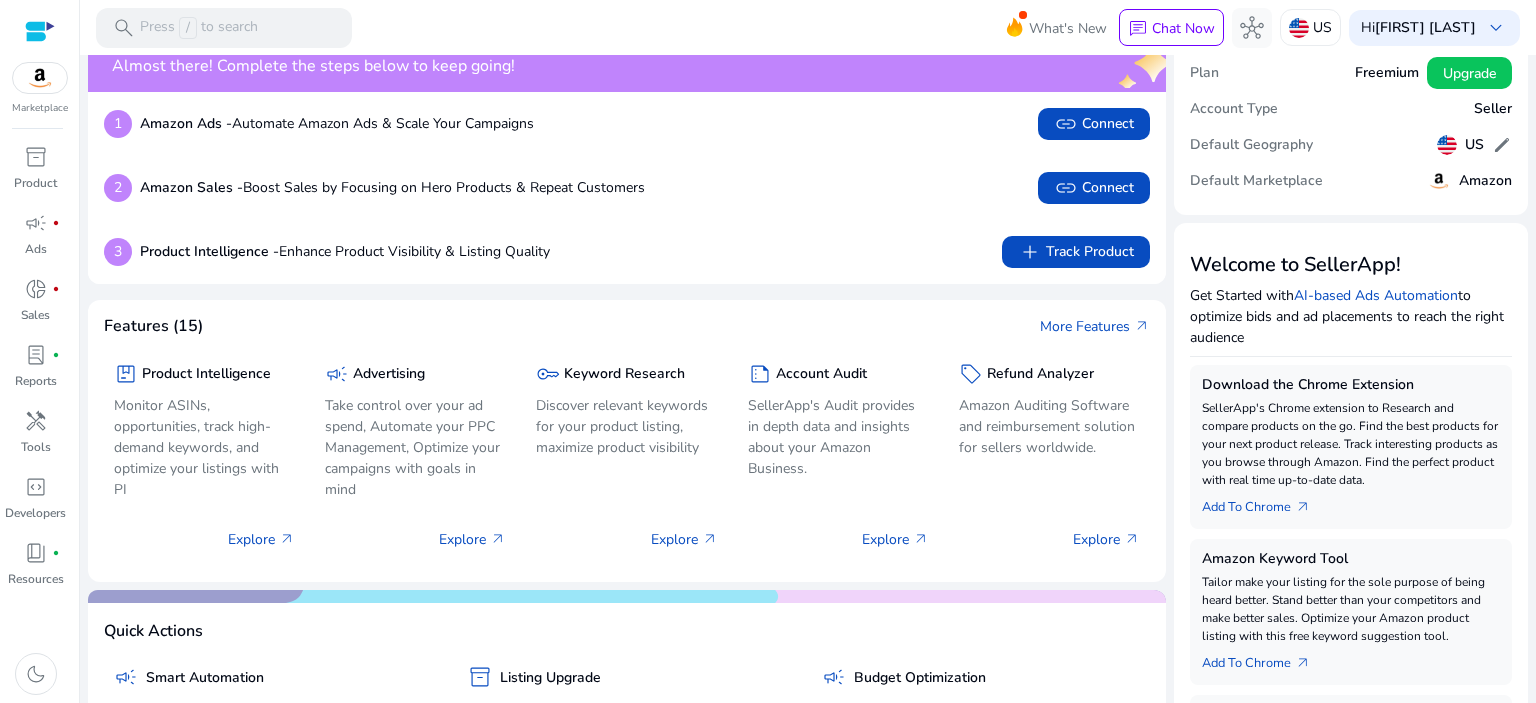 scroll, scrollTop: 0, scrollLeft: 0, axis: both 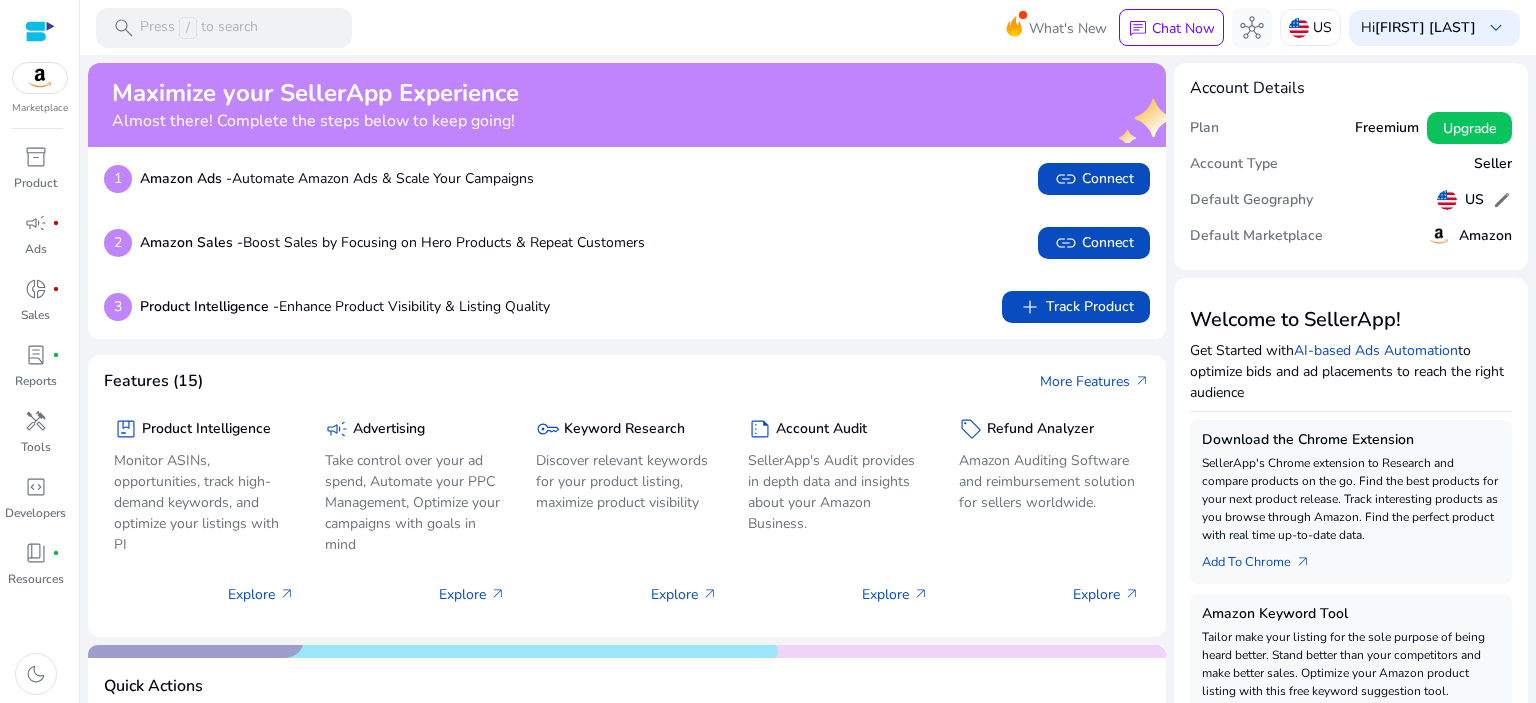 click at bounding box center [40, 31] 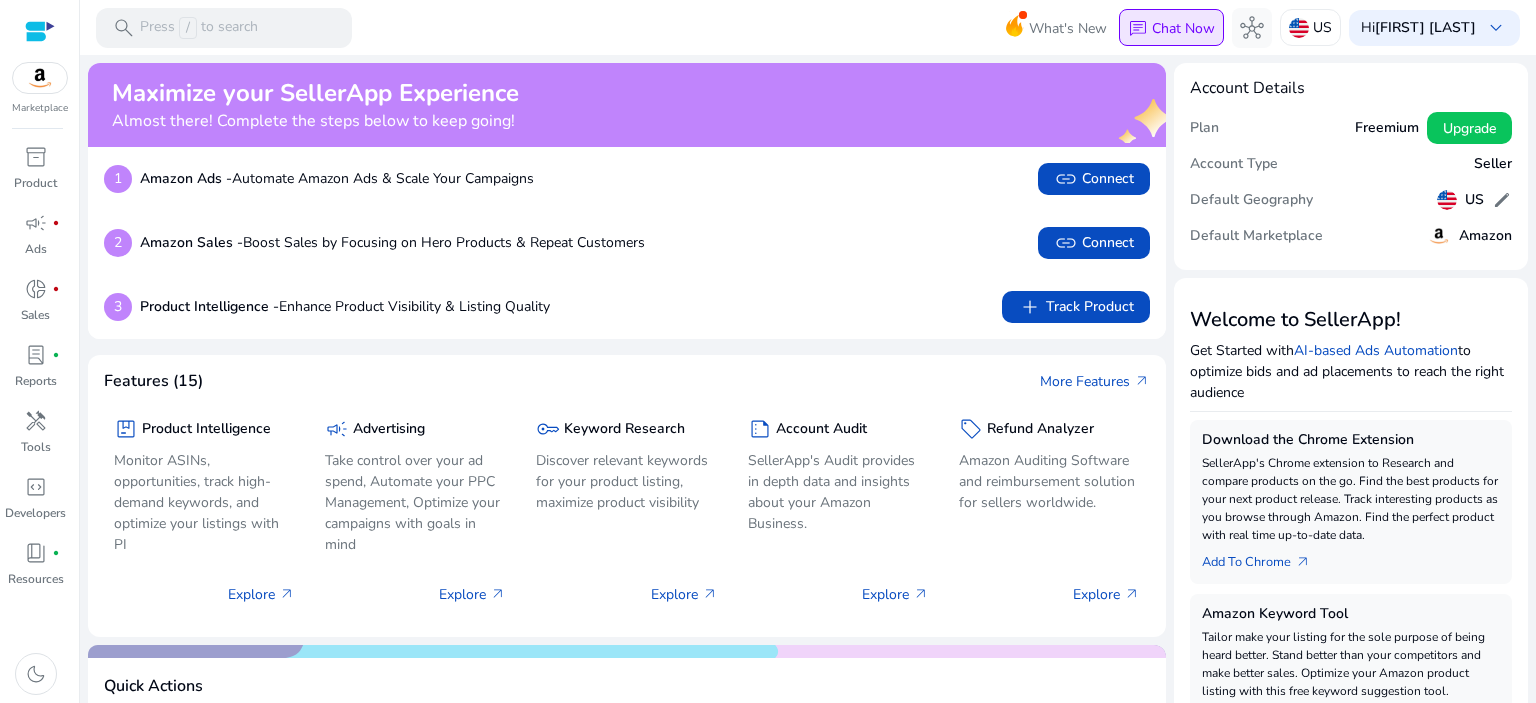 scroll, scrollTop: 0, scrollLeft: 0, axis: both 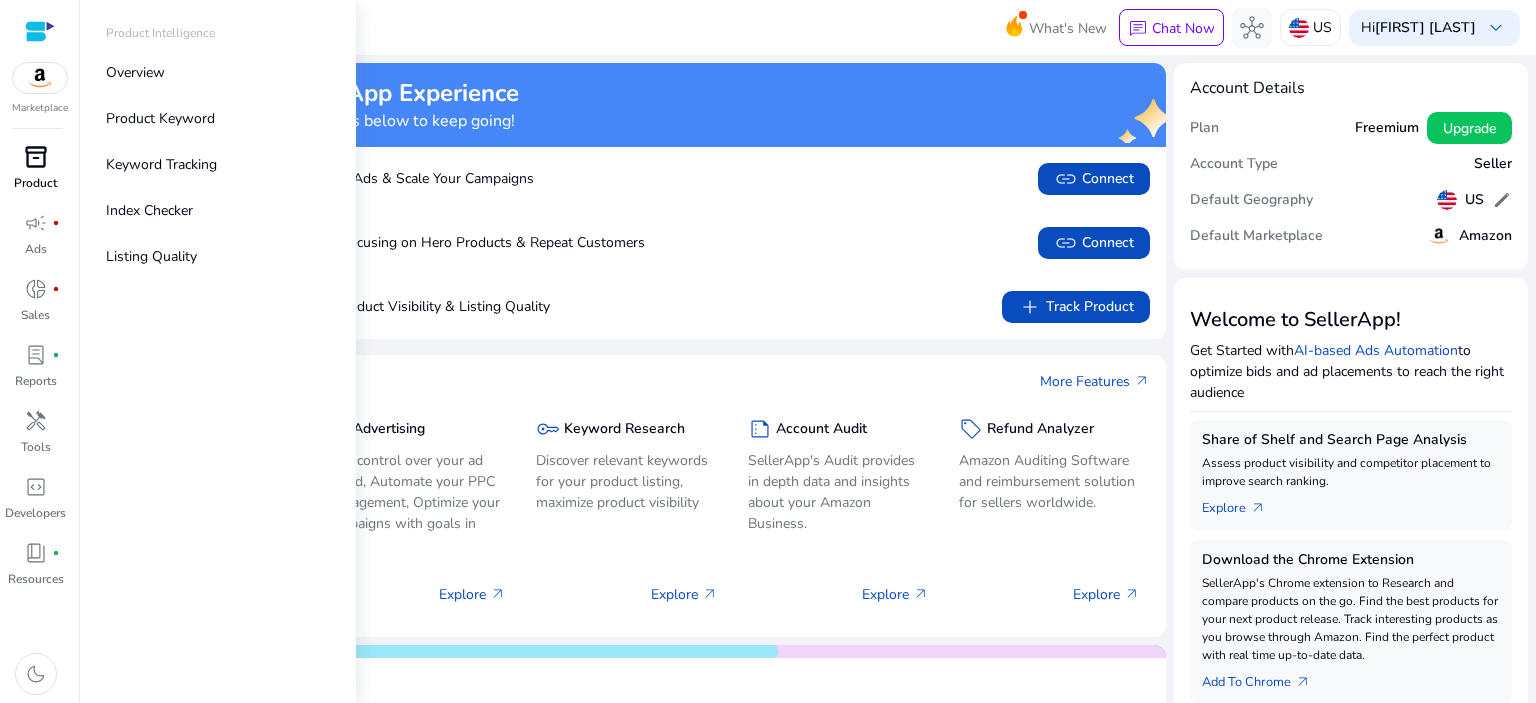 click on "Product" at bounding box center (35, 183) 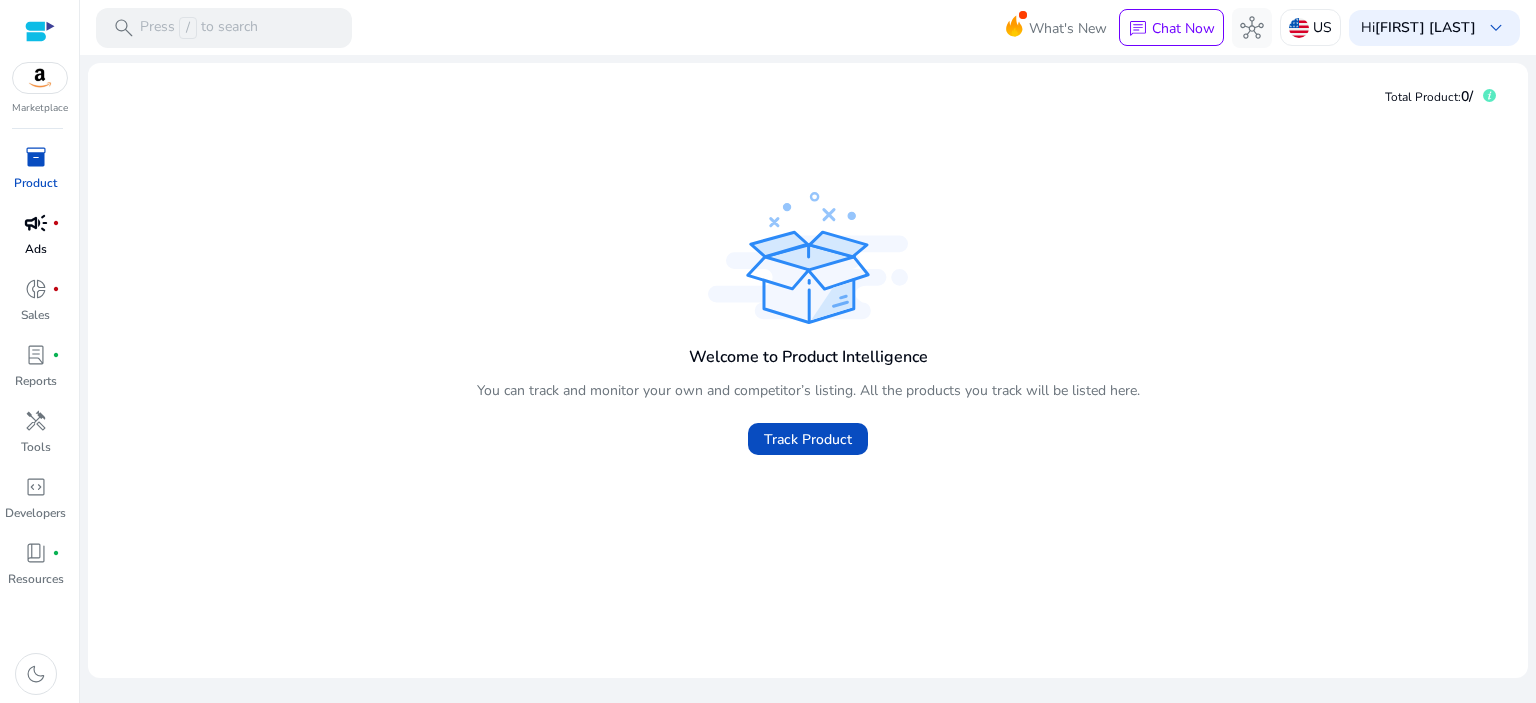 click on "campaign   fiber_manual_record   Ads" at bounding box center [35, 240] 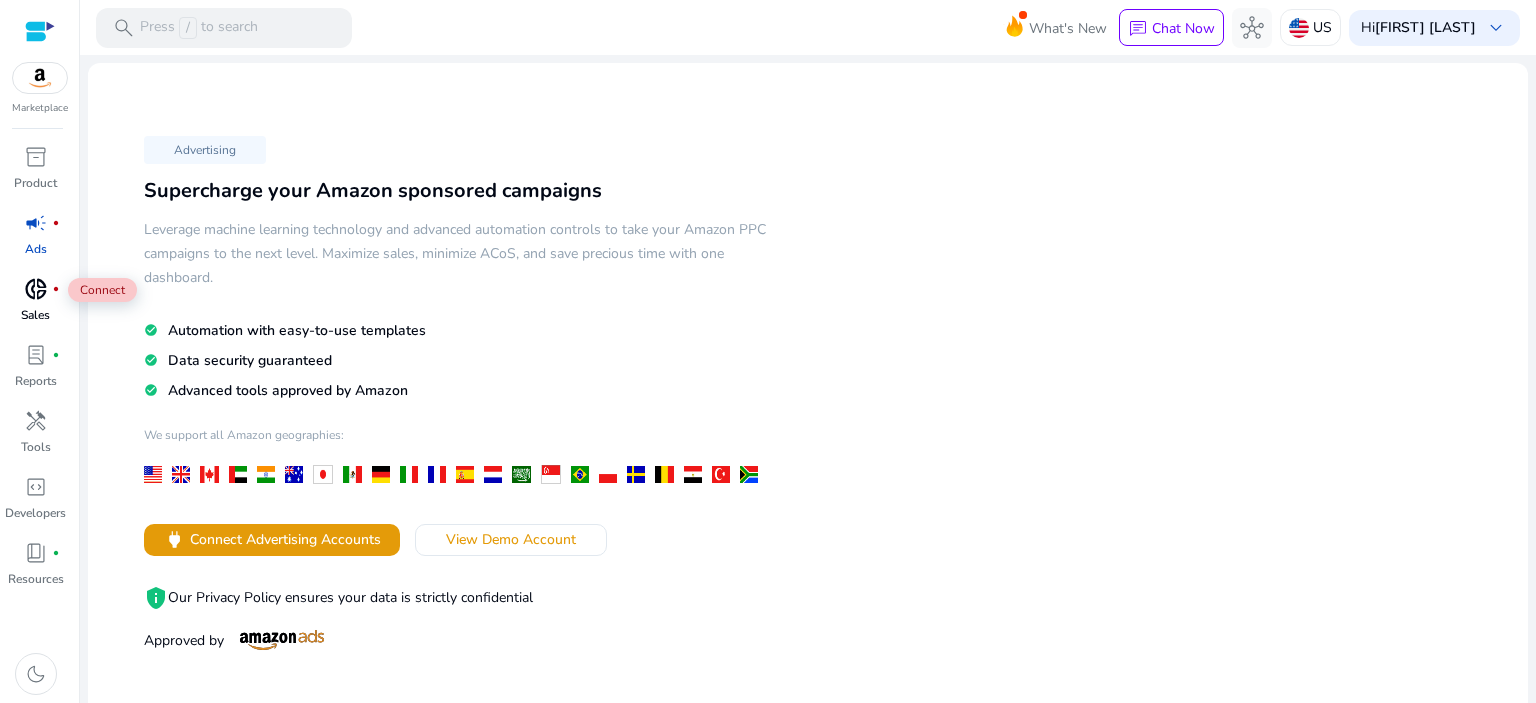 click on "donut_small" at bounding box center [36, 289] 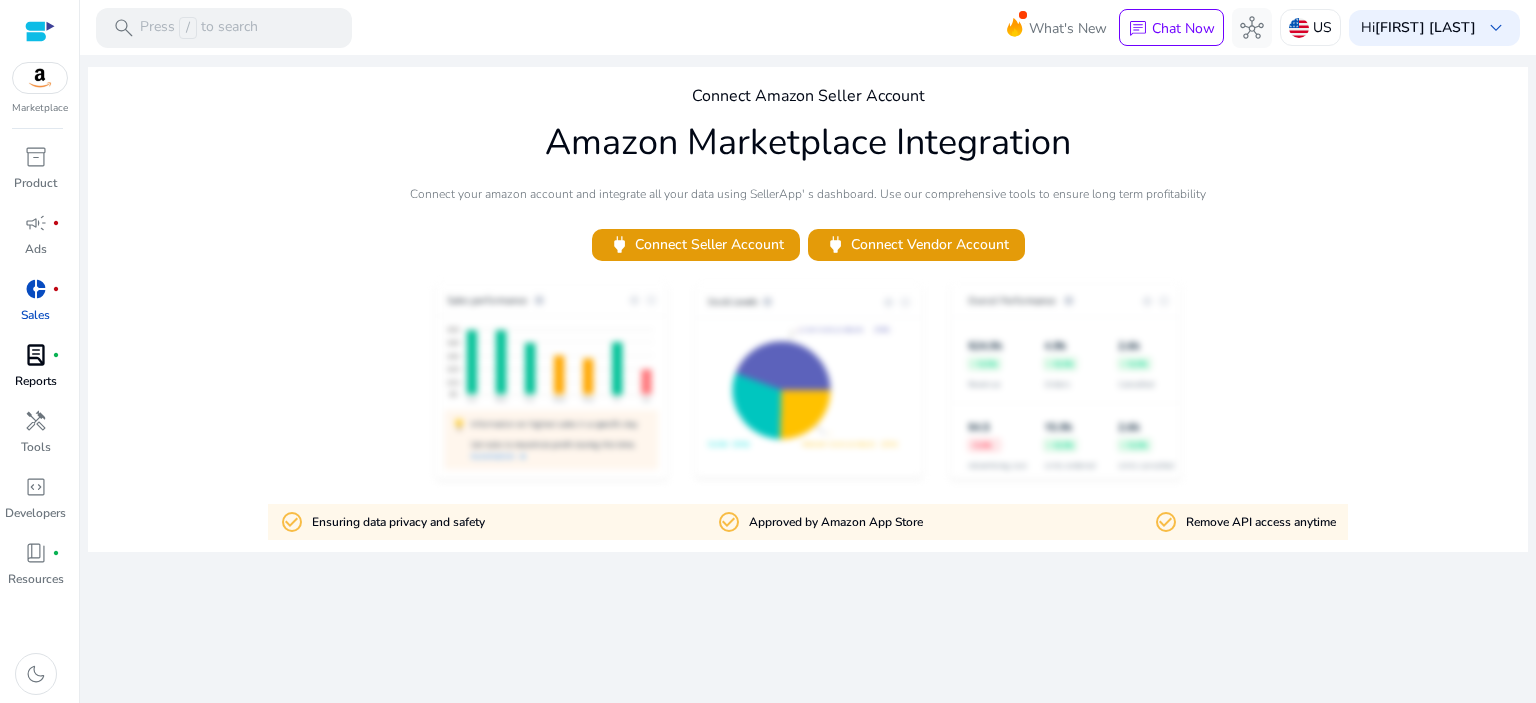 click on "Reports" at bounding box center (36, 381) 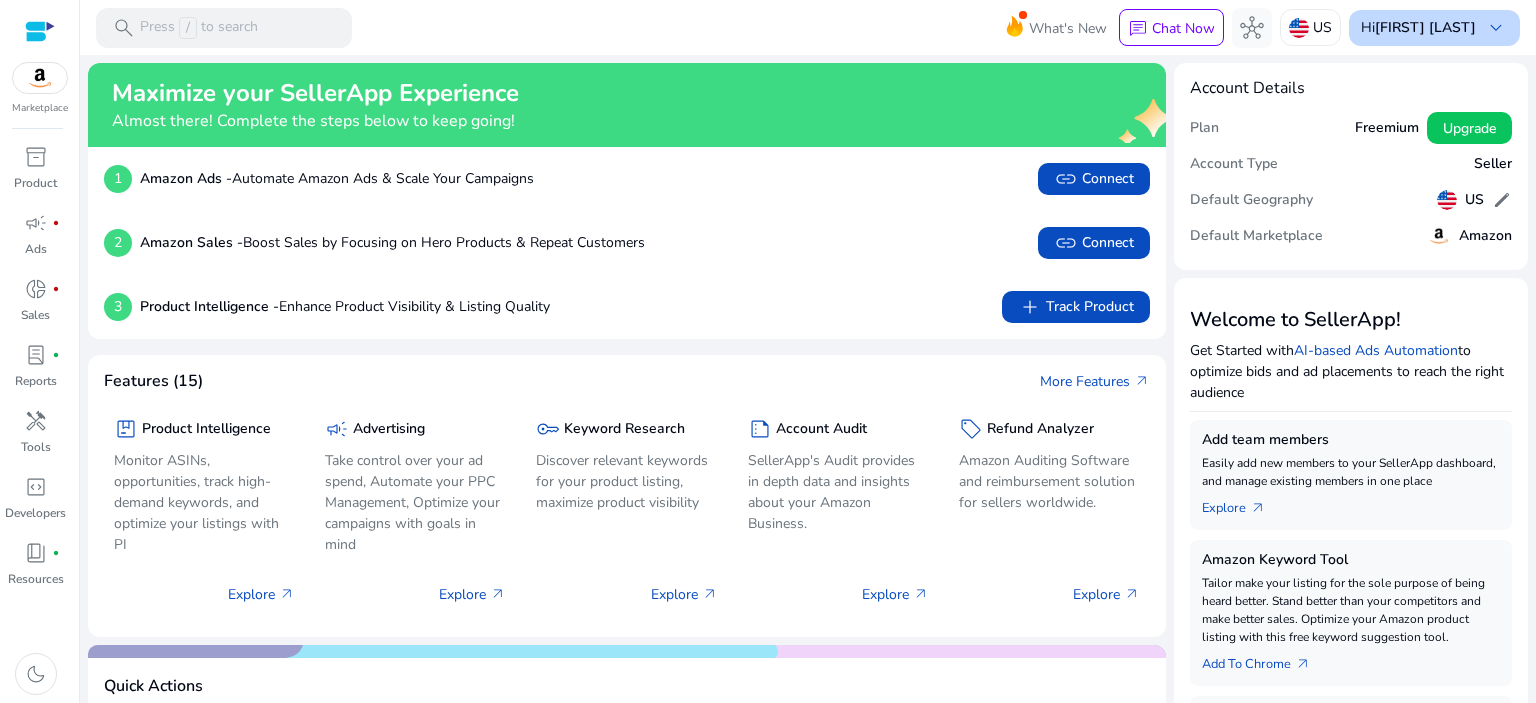 click on "Hi  Muhammad Abdullah  keyboard_arrow_down" at bounding box center [1434, 28] 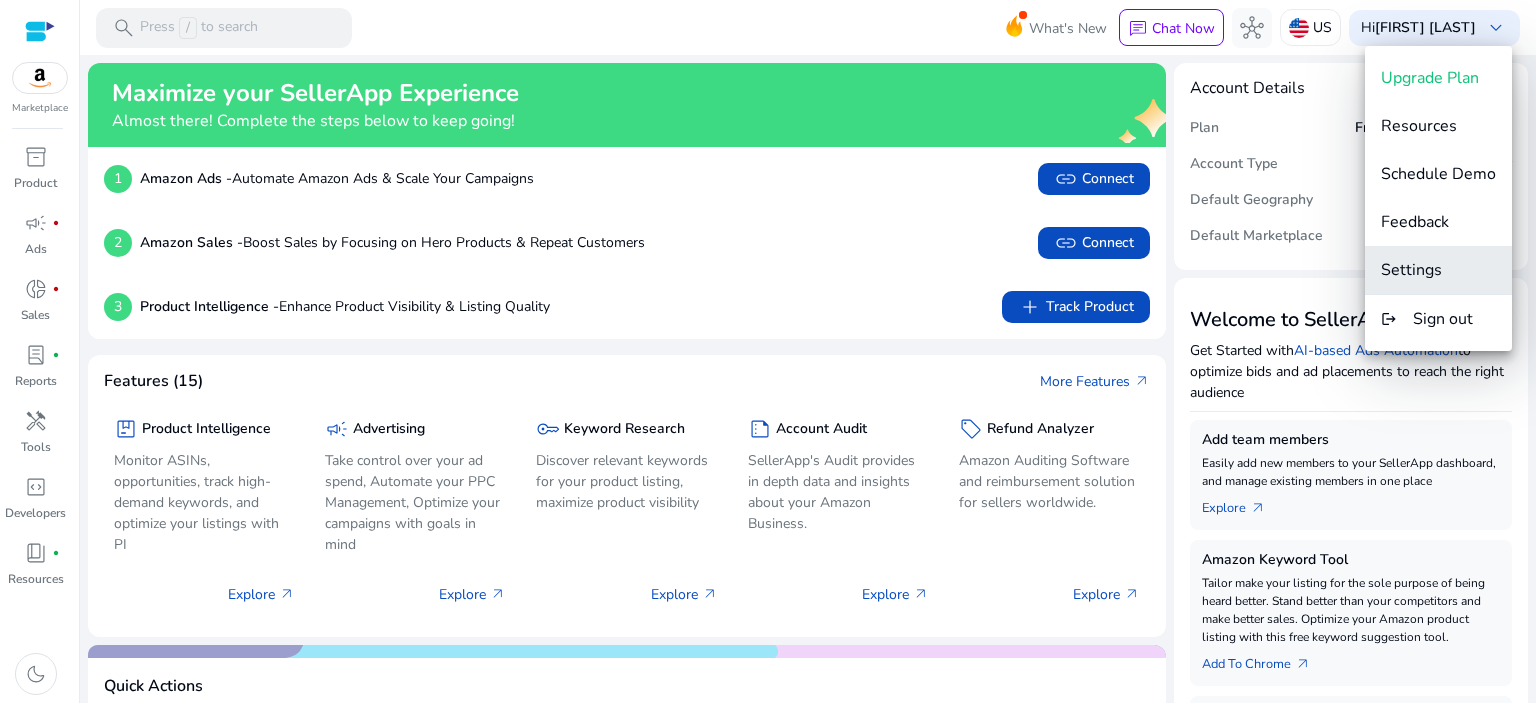 click on "Settings" at bounding box center [1438, 270] 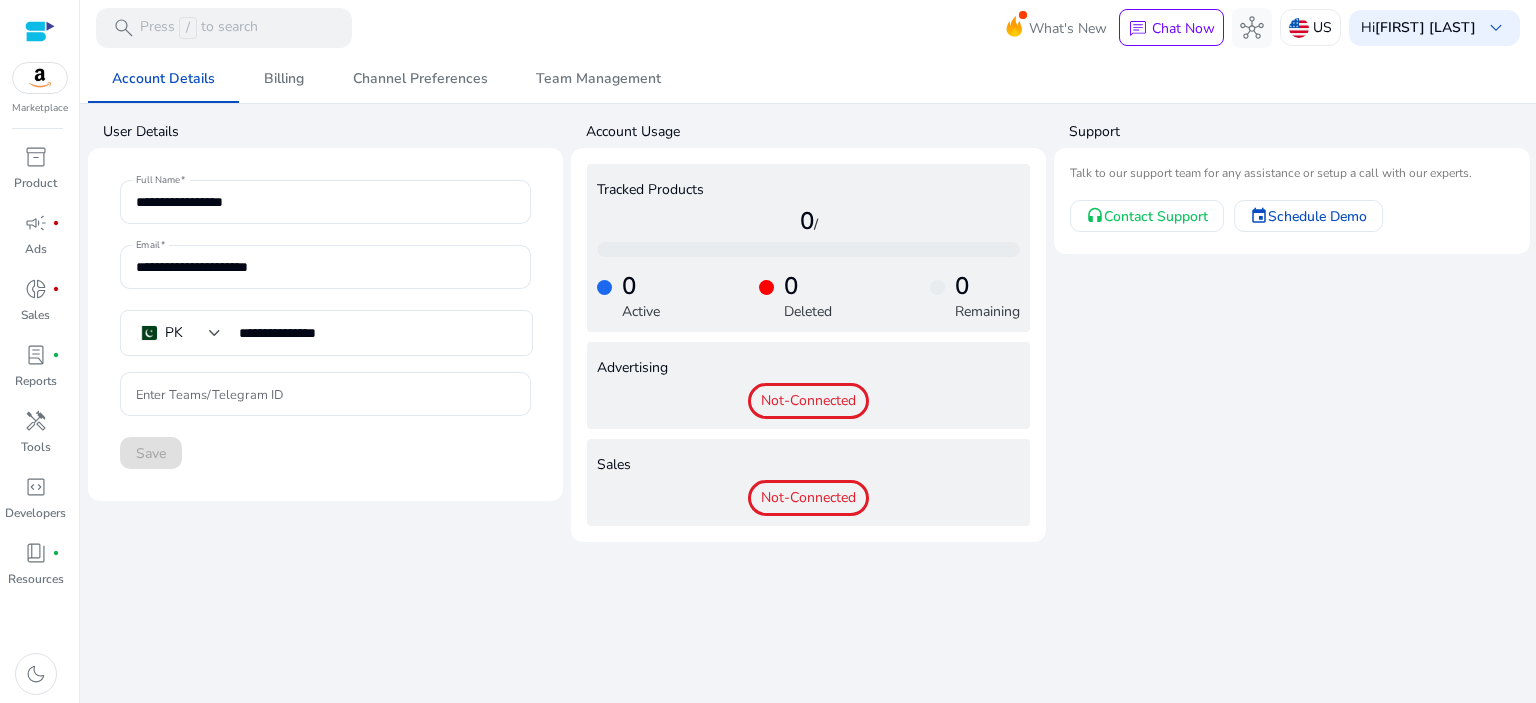 click on "Not-Connected" 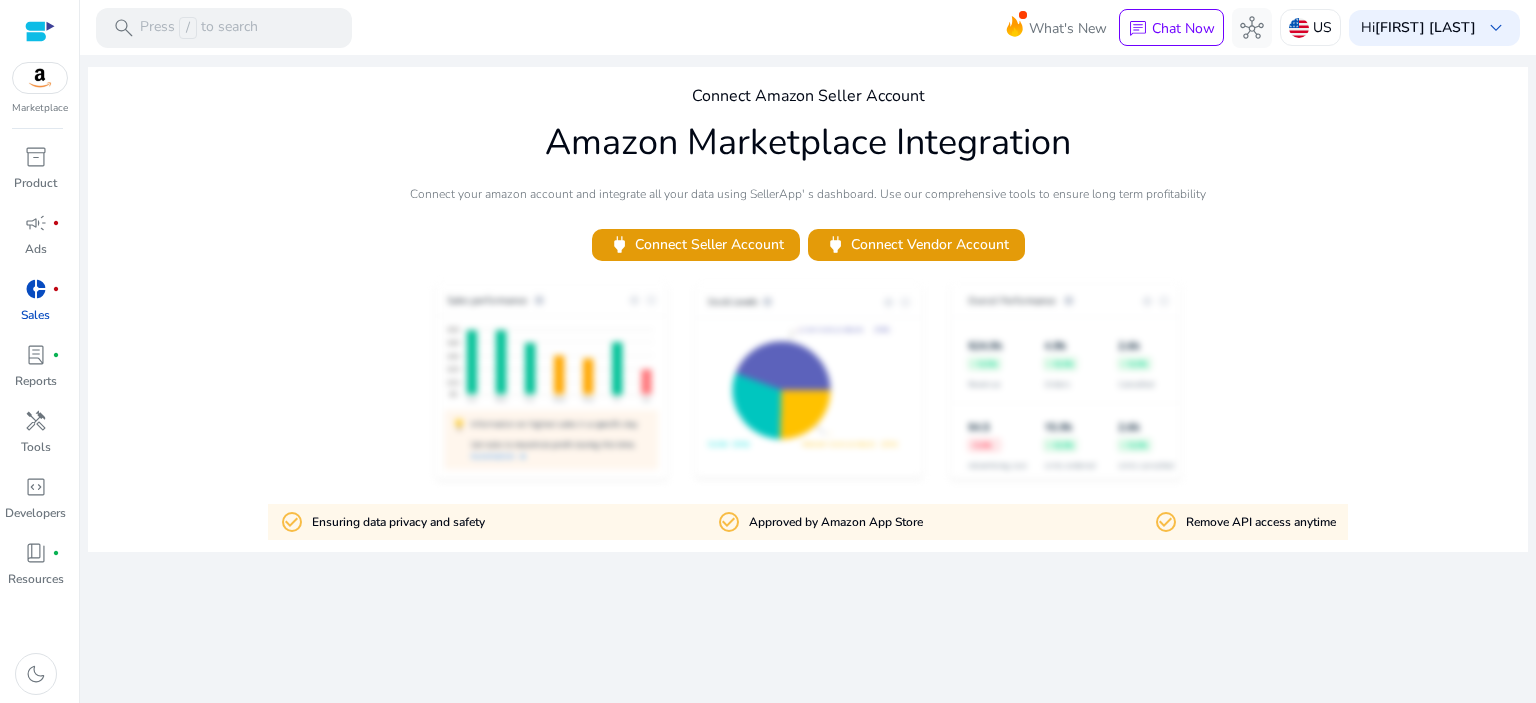 scroll, scrollTop: 0, scrollLeft: 0, axis: both 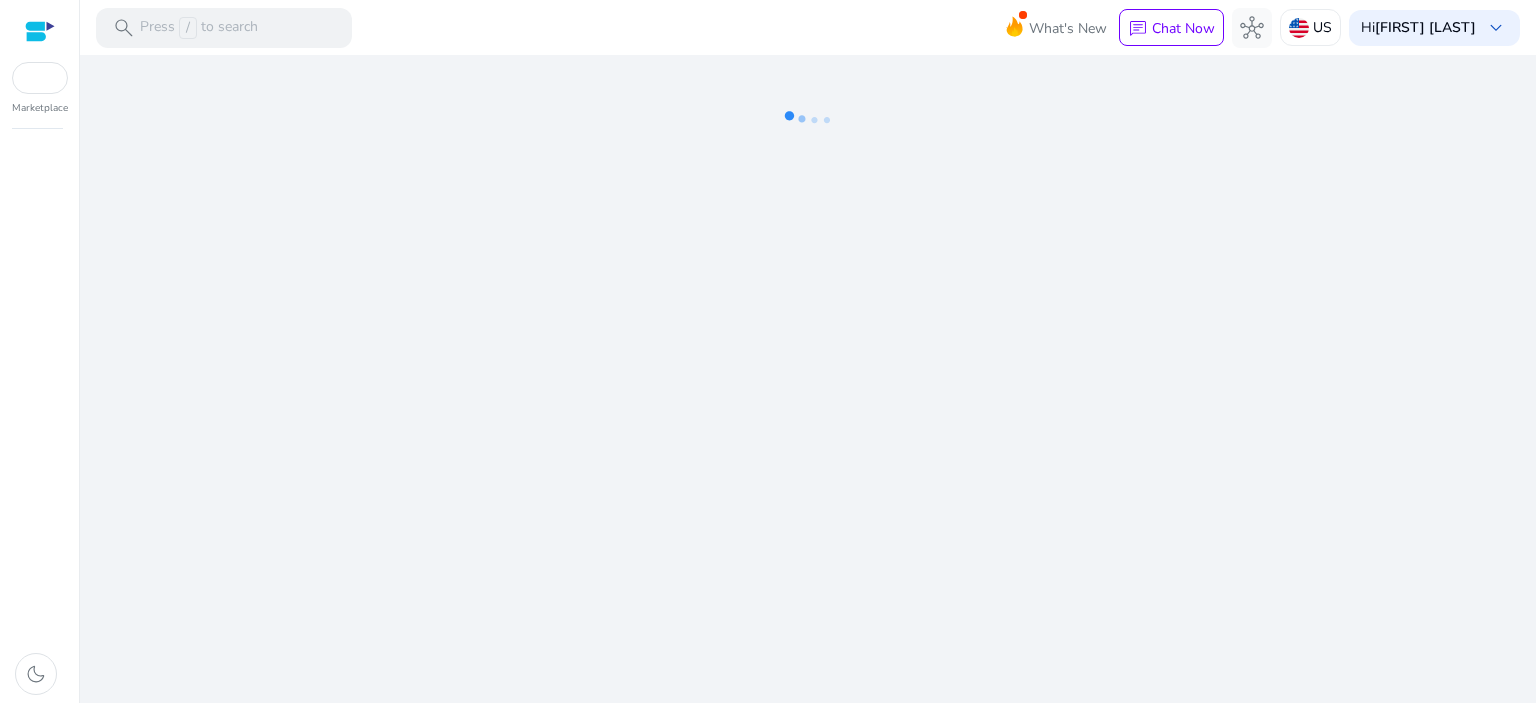 drag, startPoint x: 0, startPoint y: 0, endPoint x: 793, endPoint y: 198, distance: 817.3451 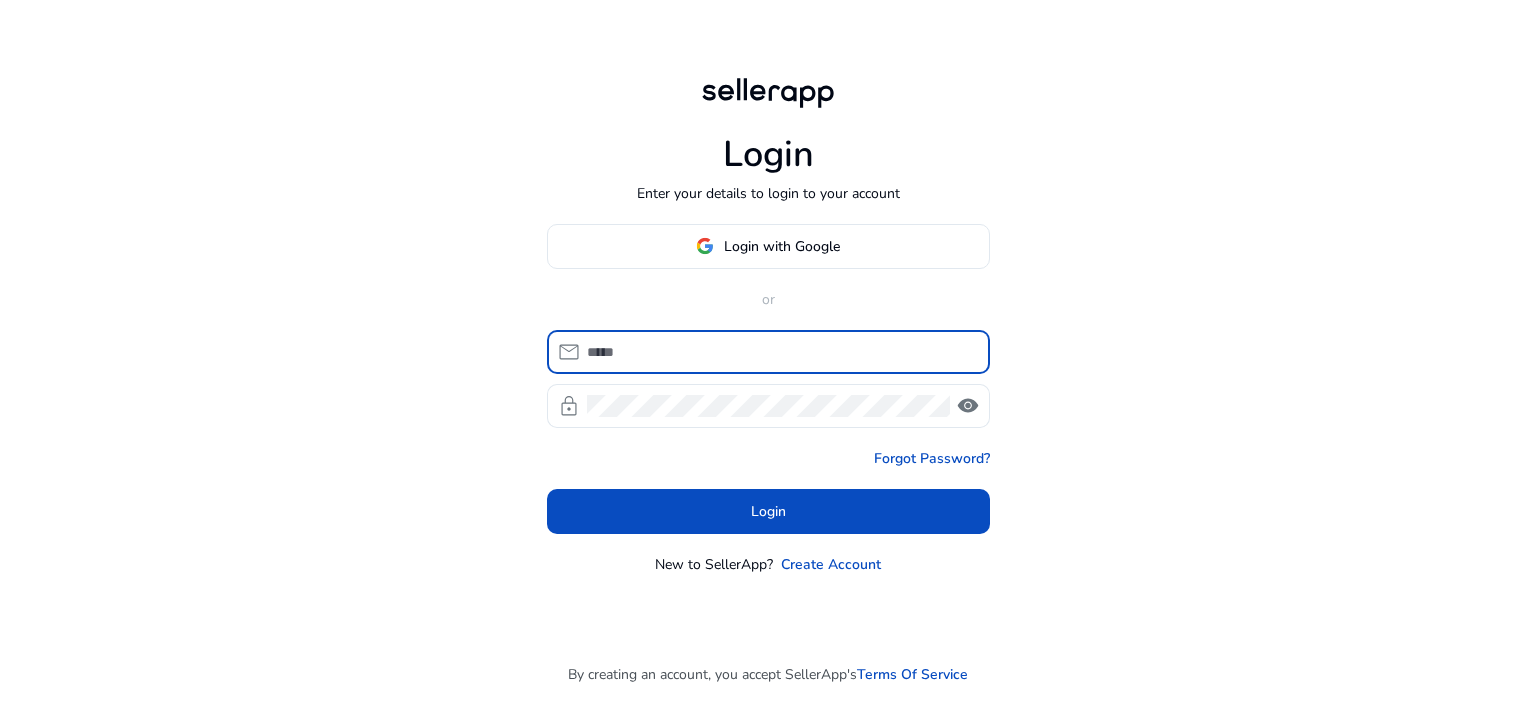 scroll, scrollTop: 0, scrollLeft: 0, axis: both 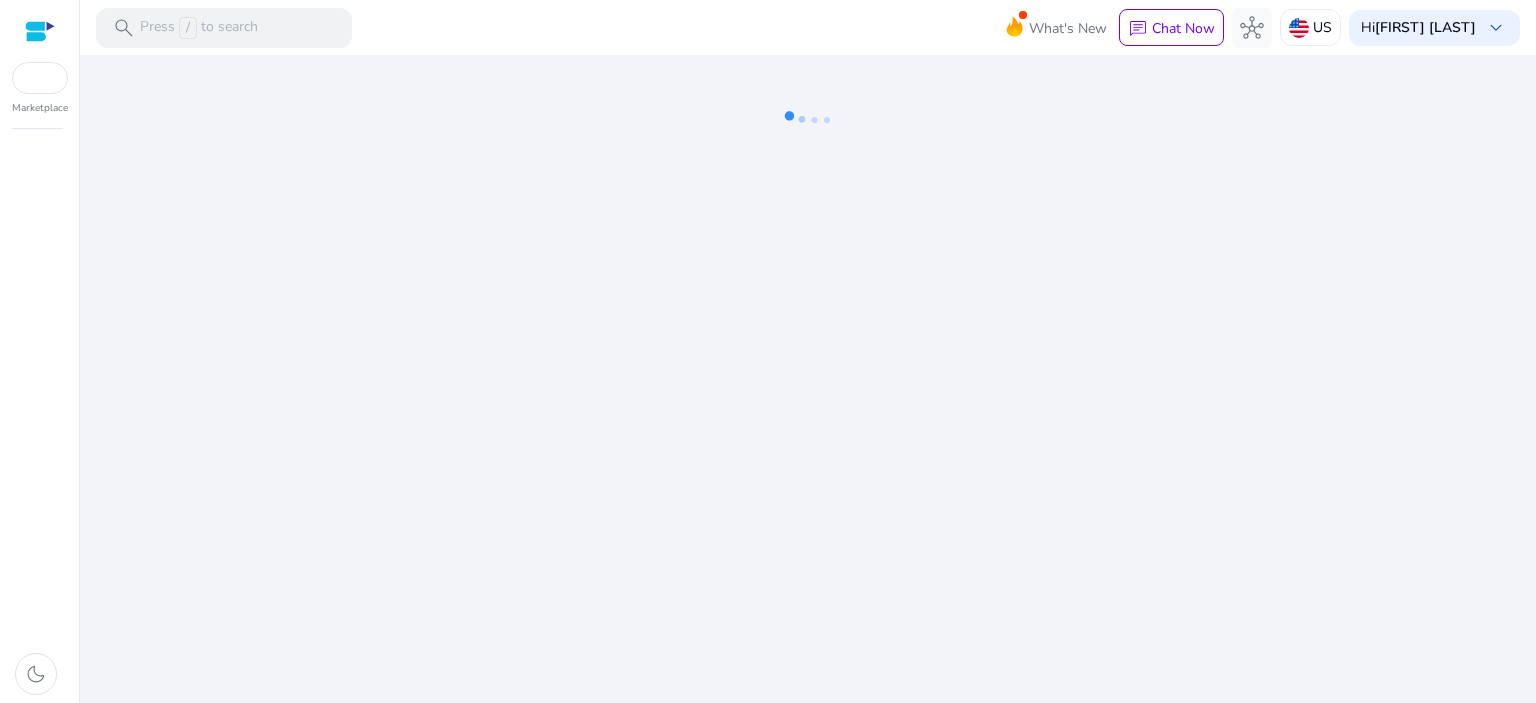 click on "We are getting things ready for you..." 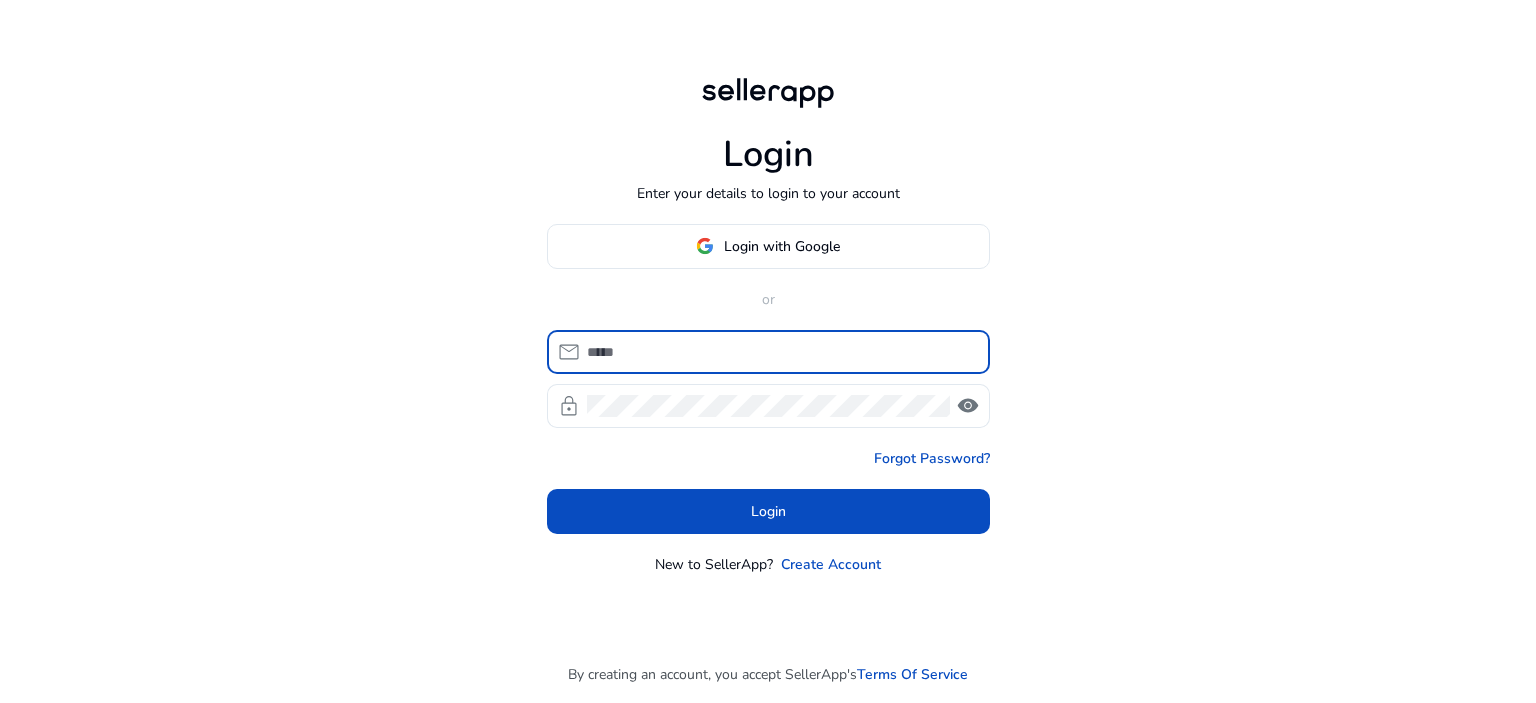 scroll, scrollTop: 0, scrollLeft: 0, axis: both 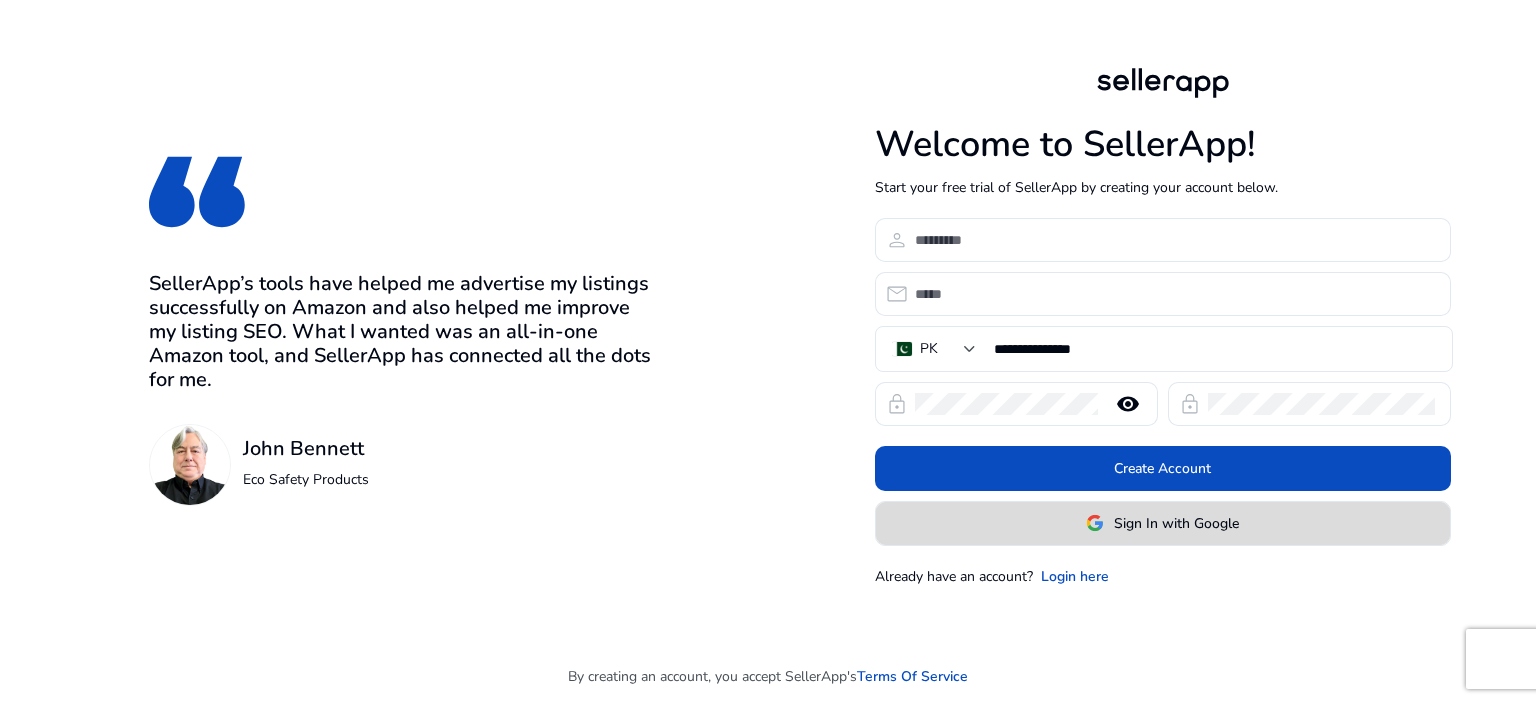 click 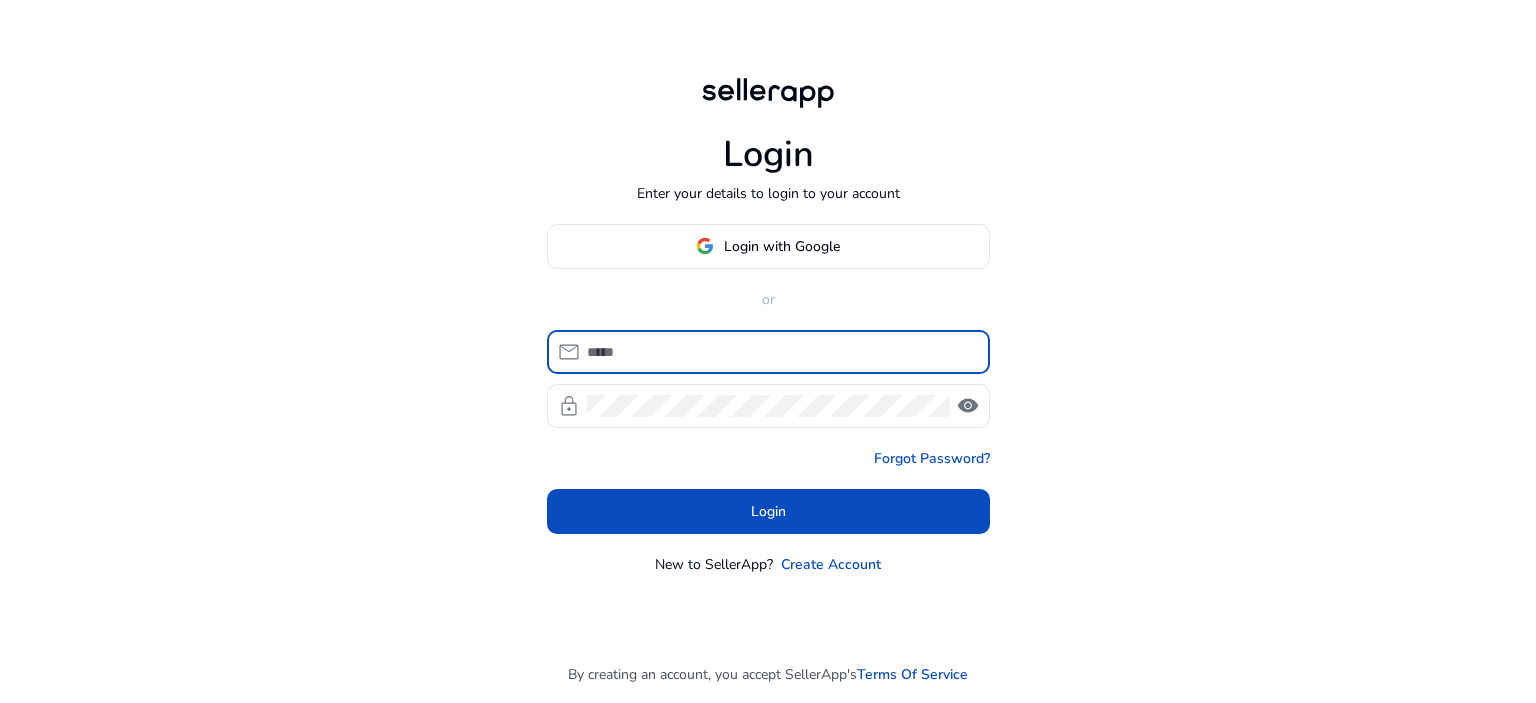 scroll, scrollTop: 0, scrollLeft: 0, axis: both 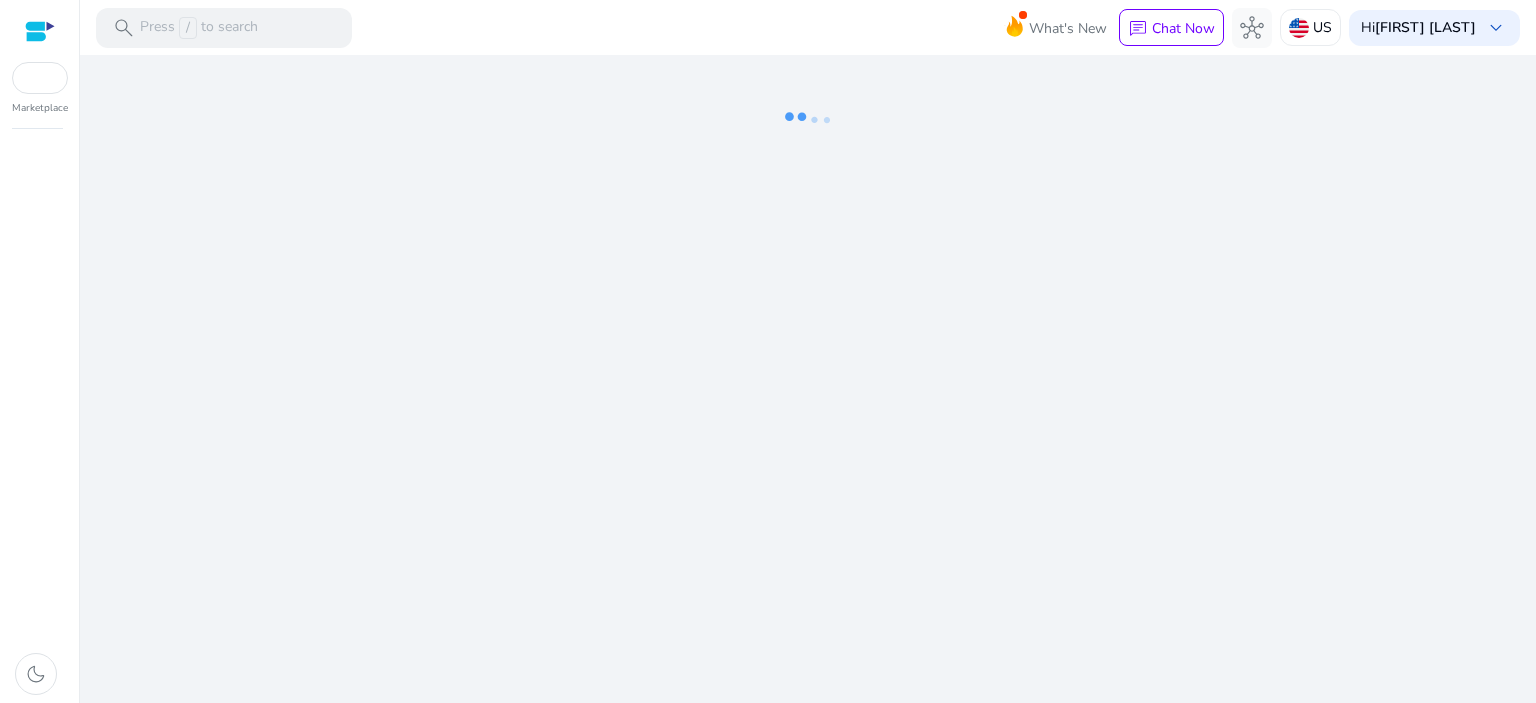 click on "We are getting things ready for you..." 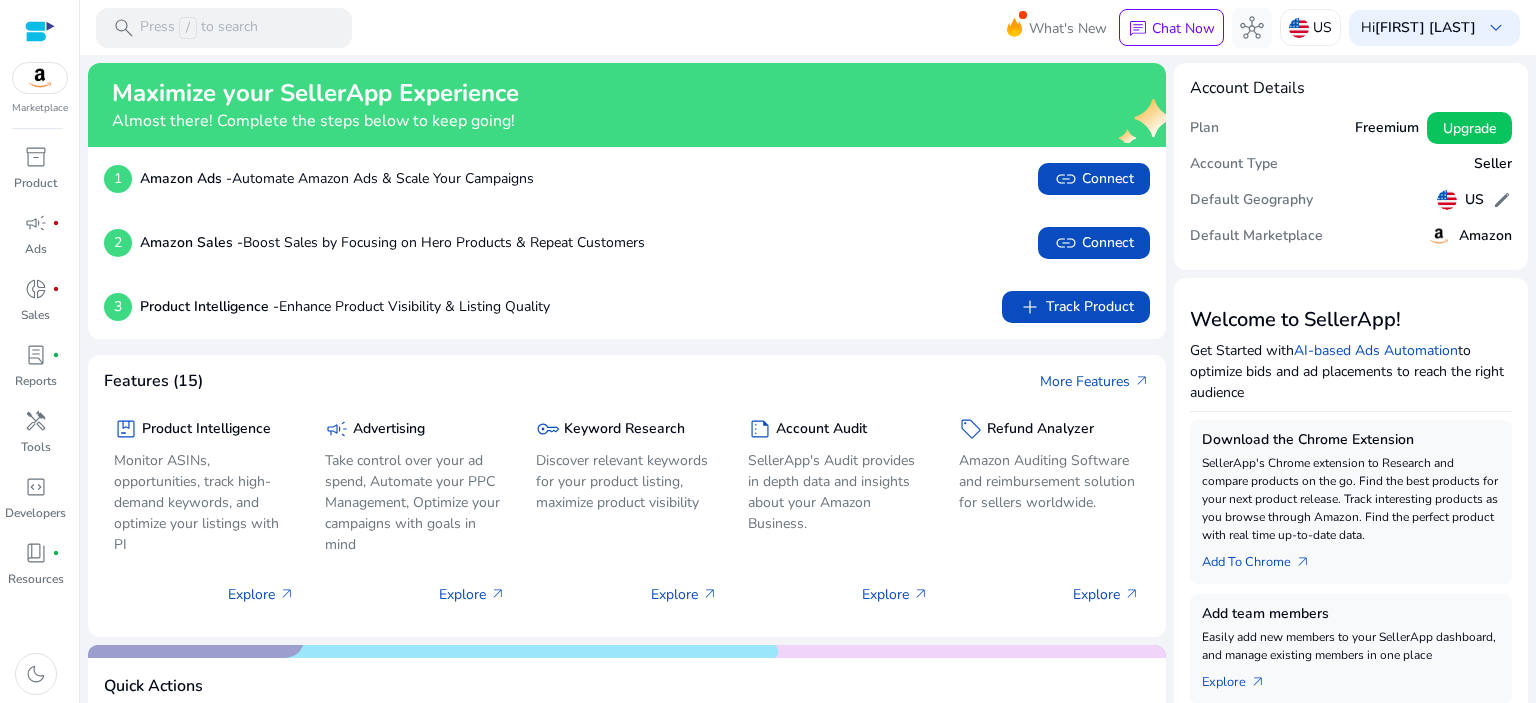 click on "2  Amazon Sales -  Boost Sales by Focusing on Hero Products & Repeat Customers  link   Connect" 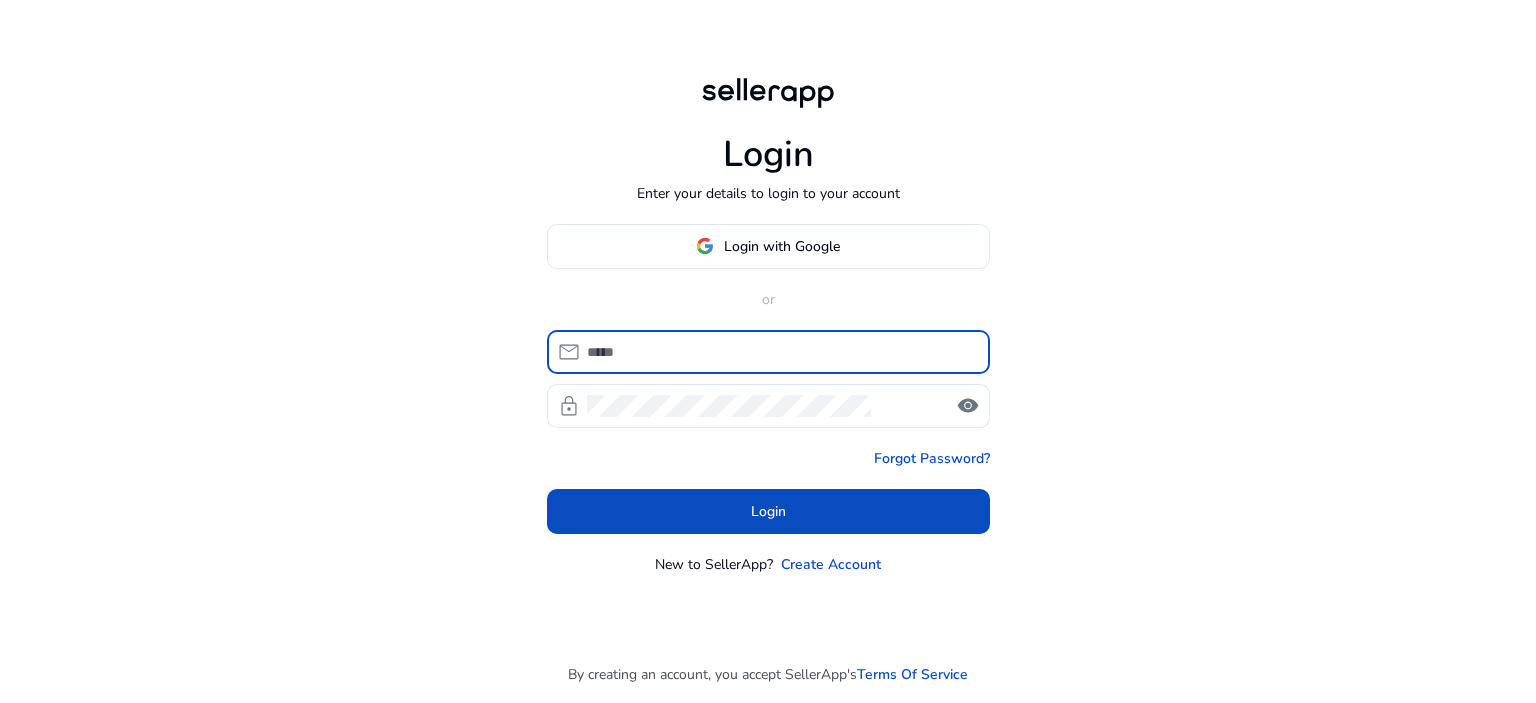 scroll, scrollTop: 0, scrollLeft: 0, axis: both 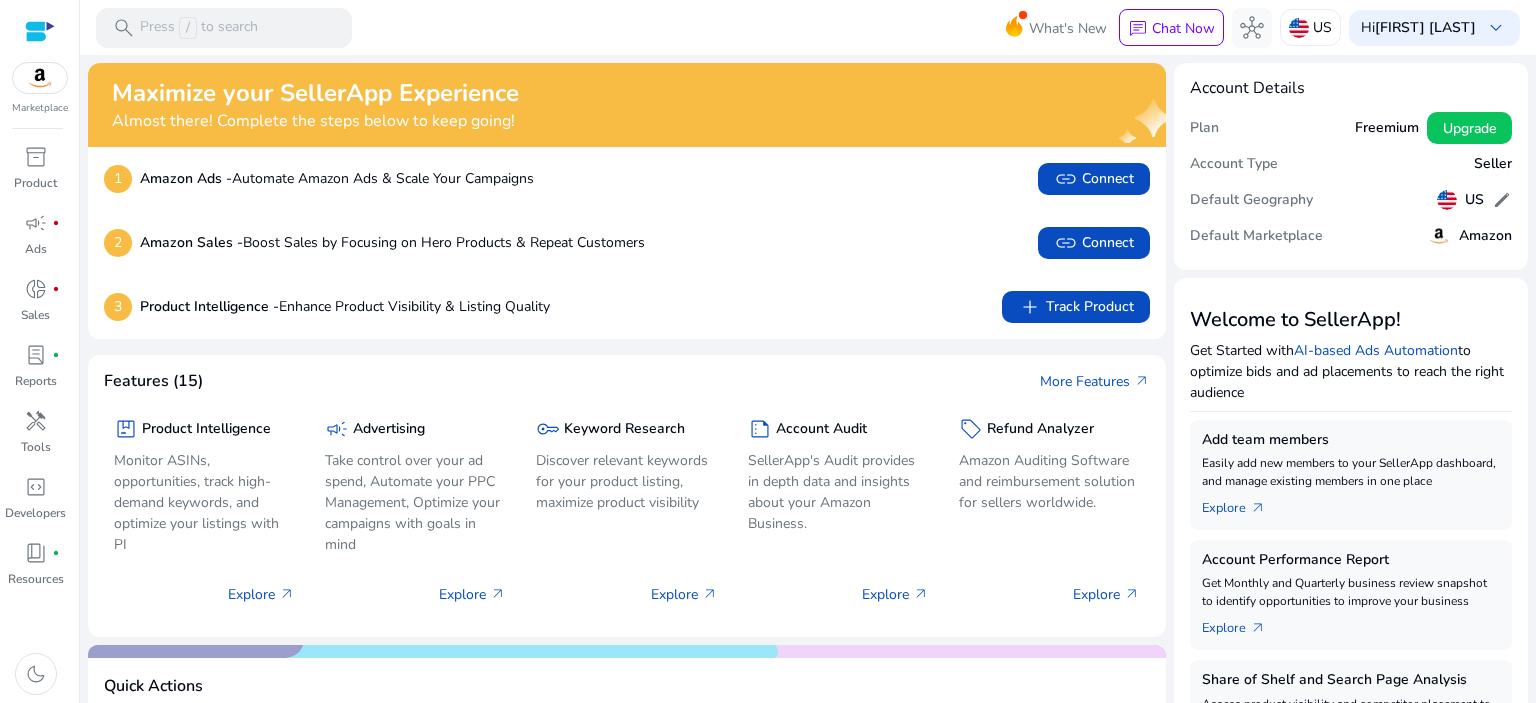 click on "1  Amazon Ads -  Automate Amazon Ads & Scale Your Campaigns  link   Connect" 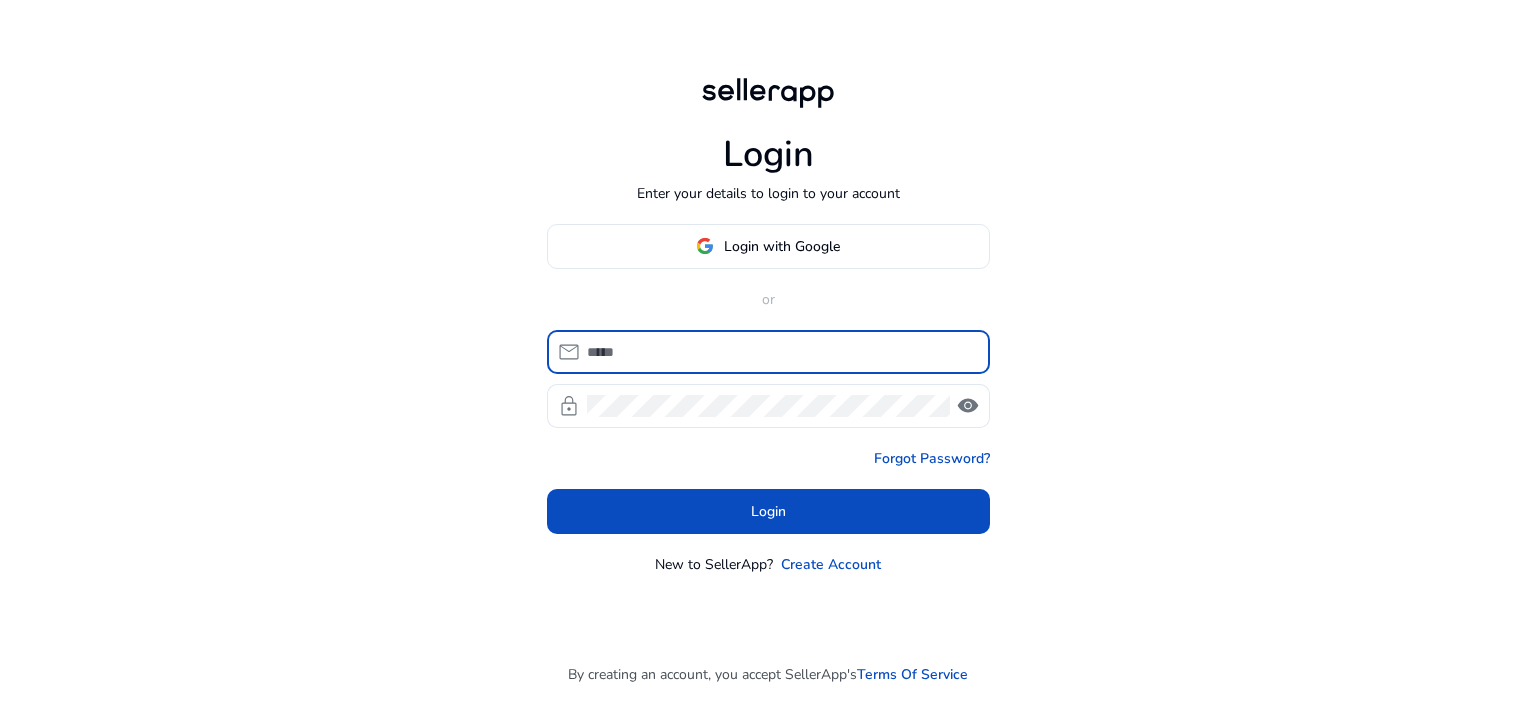 scroll, scrollTop: 0, scrollLeft: 0, axis: both 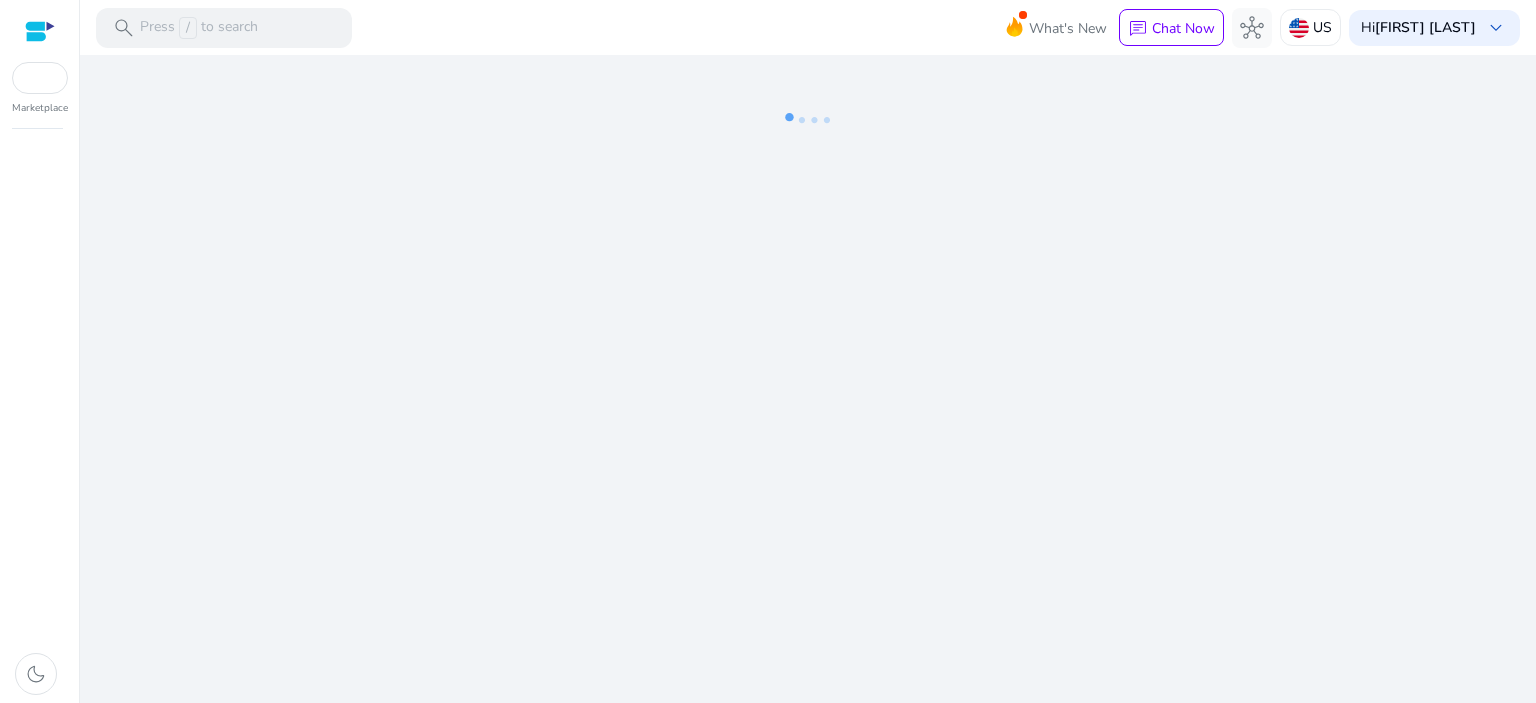 click on "We are getting things ready for you..." 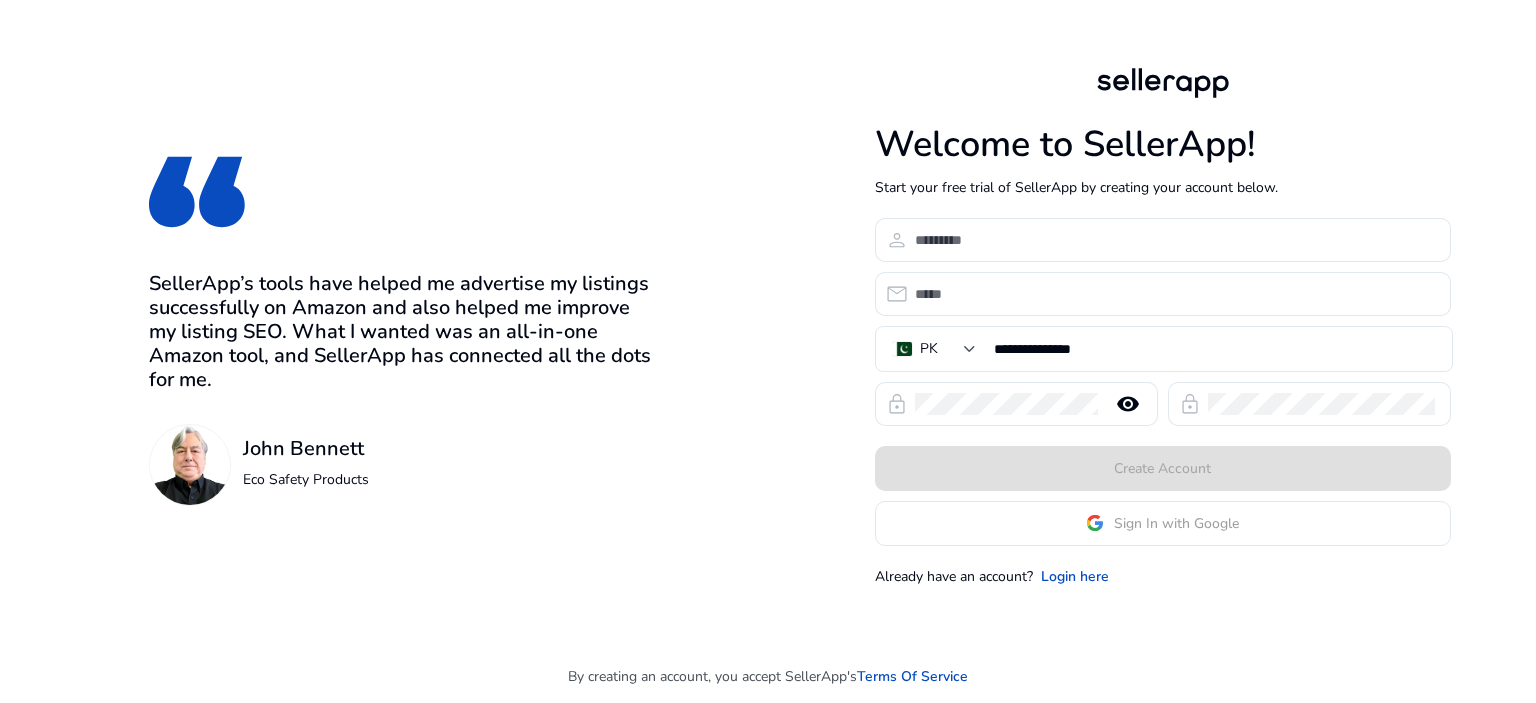 scroll, scrollTop: 0, scrollLeft: 0, axis: both 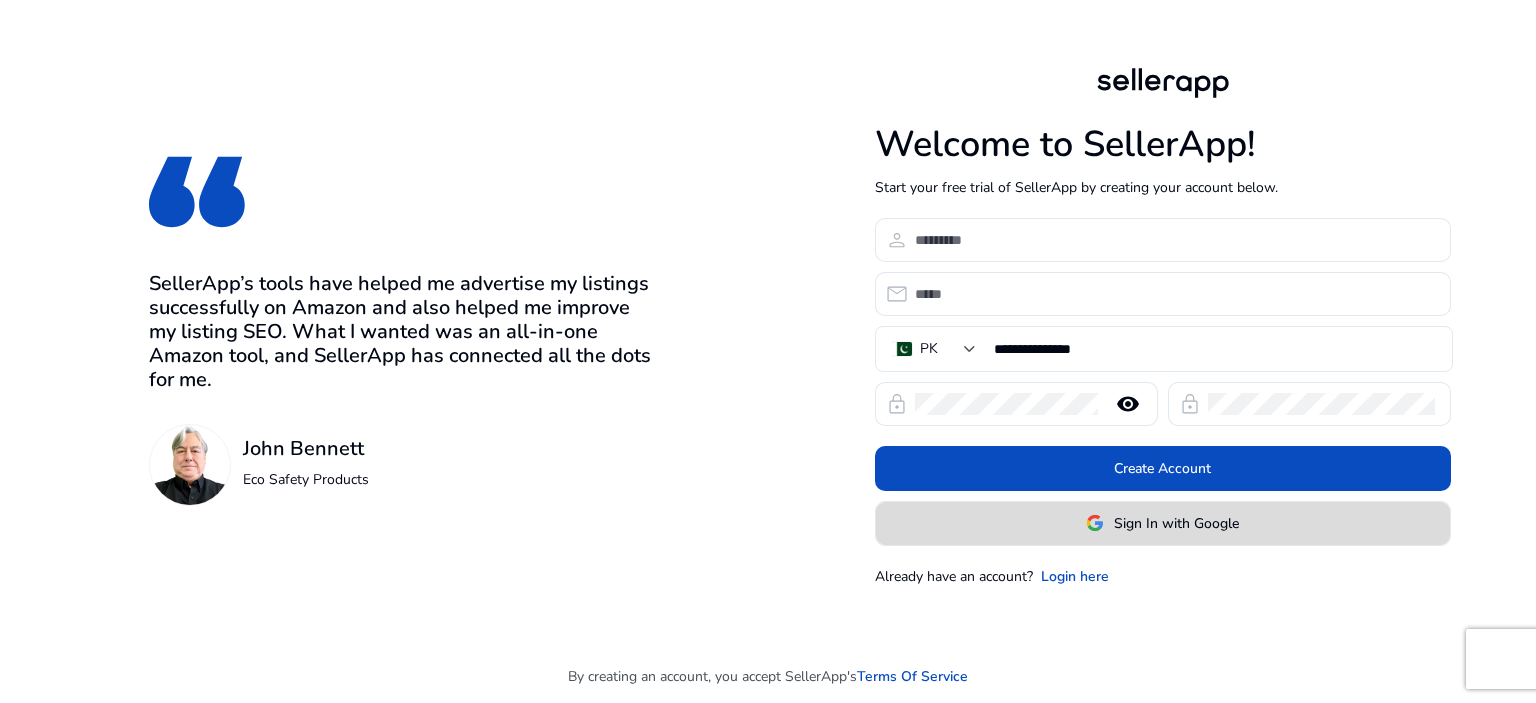 click on "Sign In with Google" 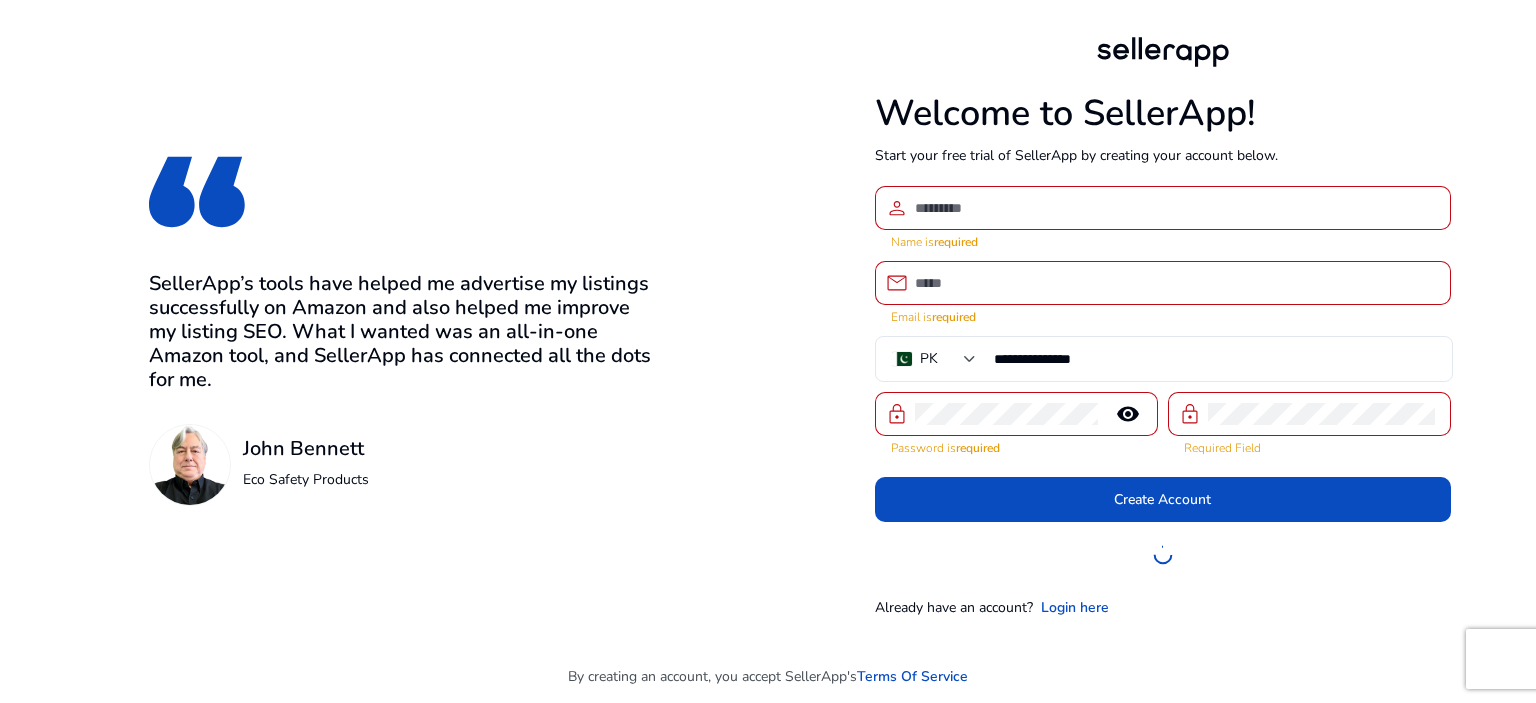 click on "**********" 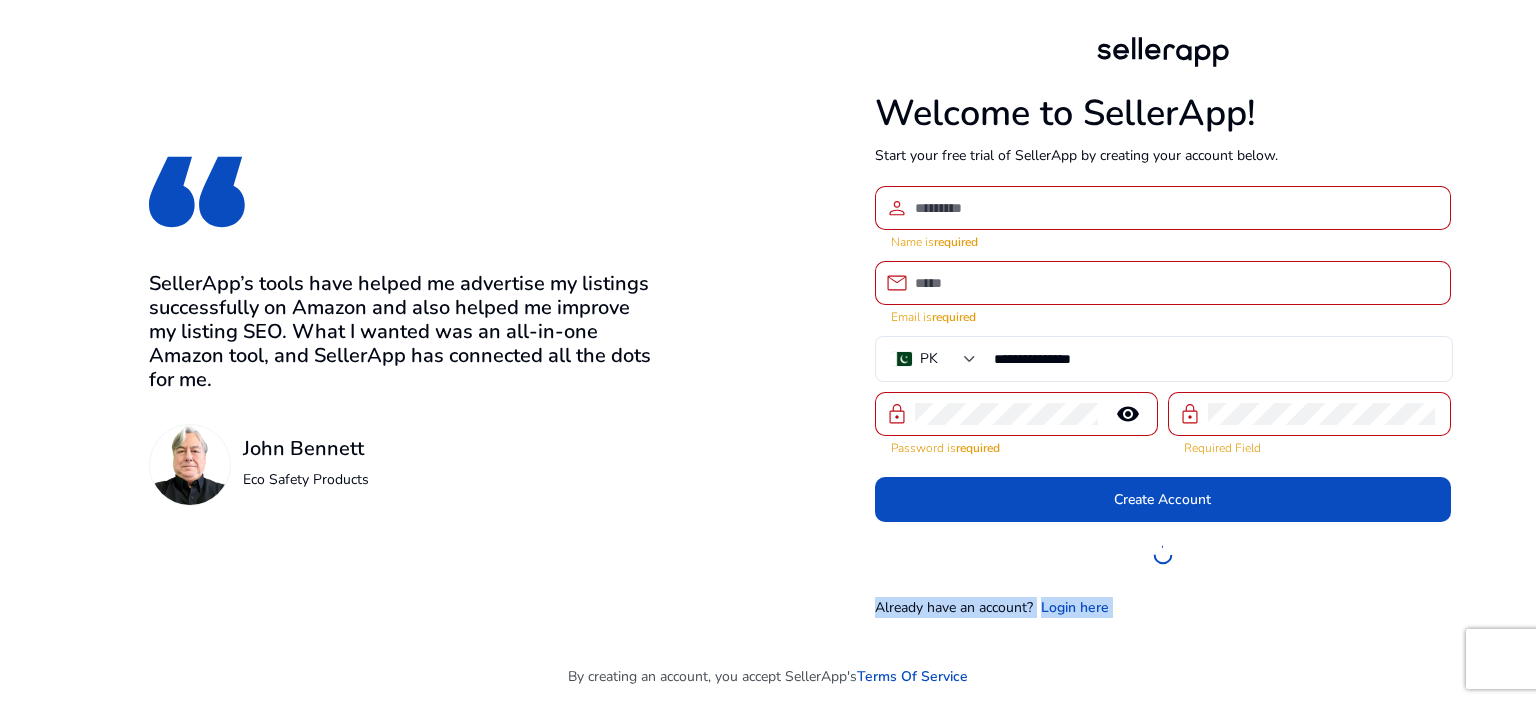 drag, startPoint x: 365, startPoint y: 671, endPoint x: 1037, endPoint y: 555, distance: 681.9384 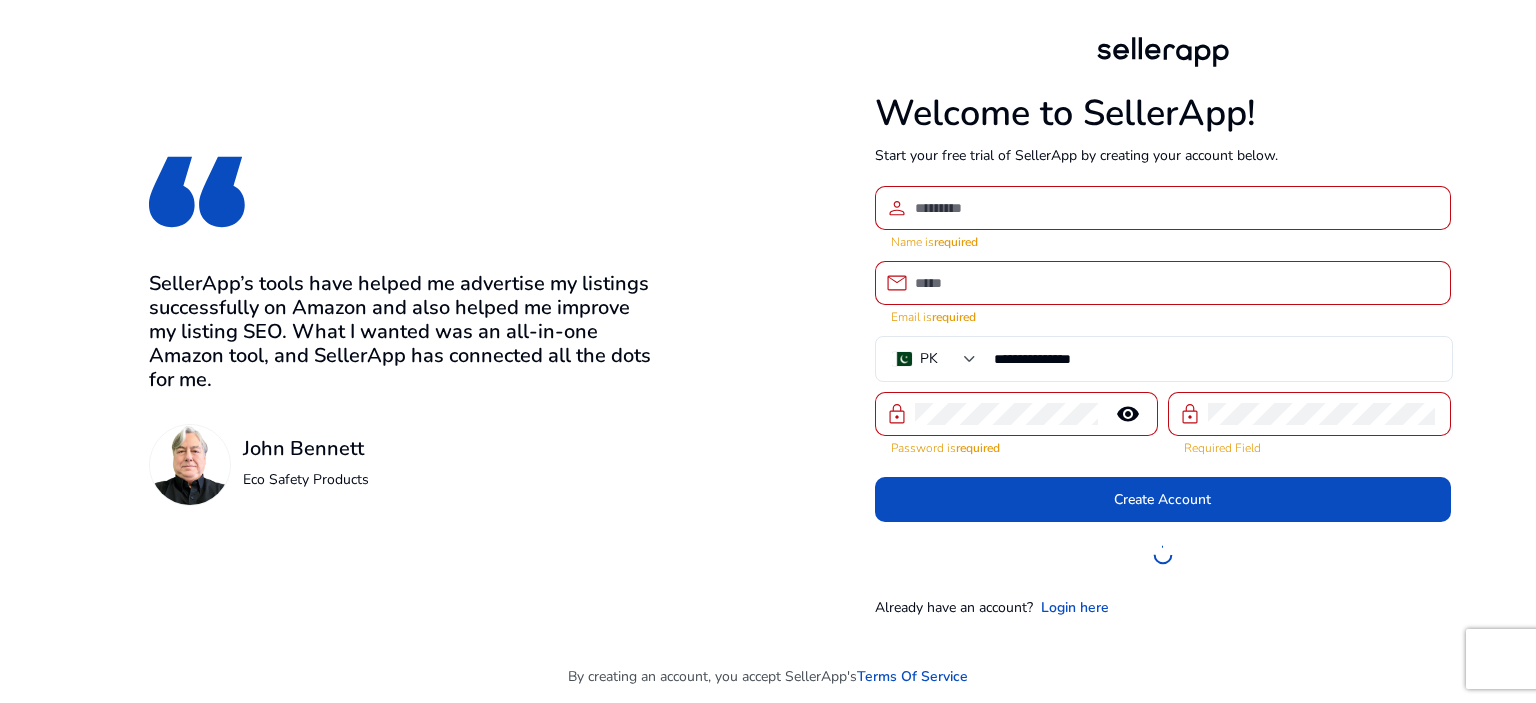 click on "**********" 